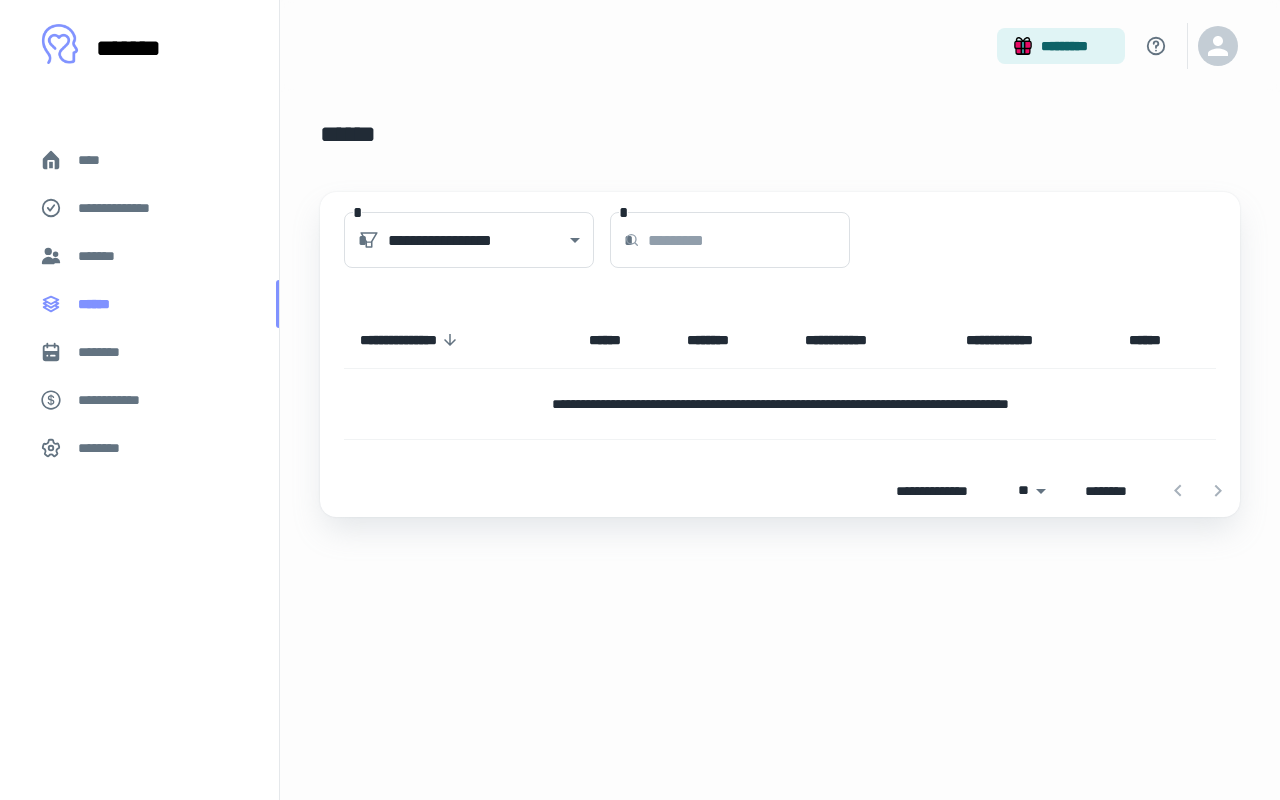 scroll, scrollTop: 0, scrollLeft: 0, axis: both 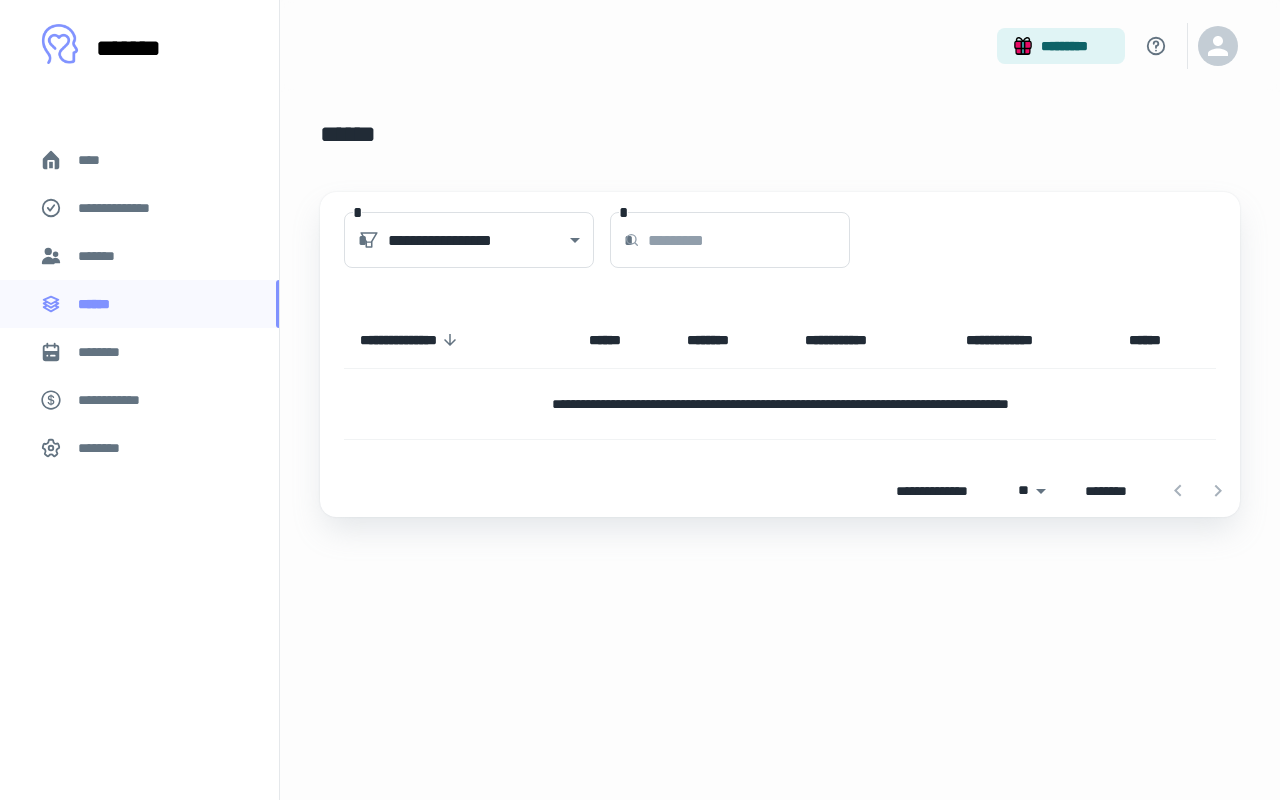 click on "*******" at bounding box center (139, 256) 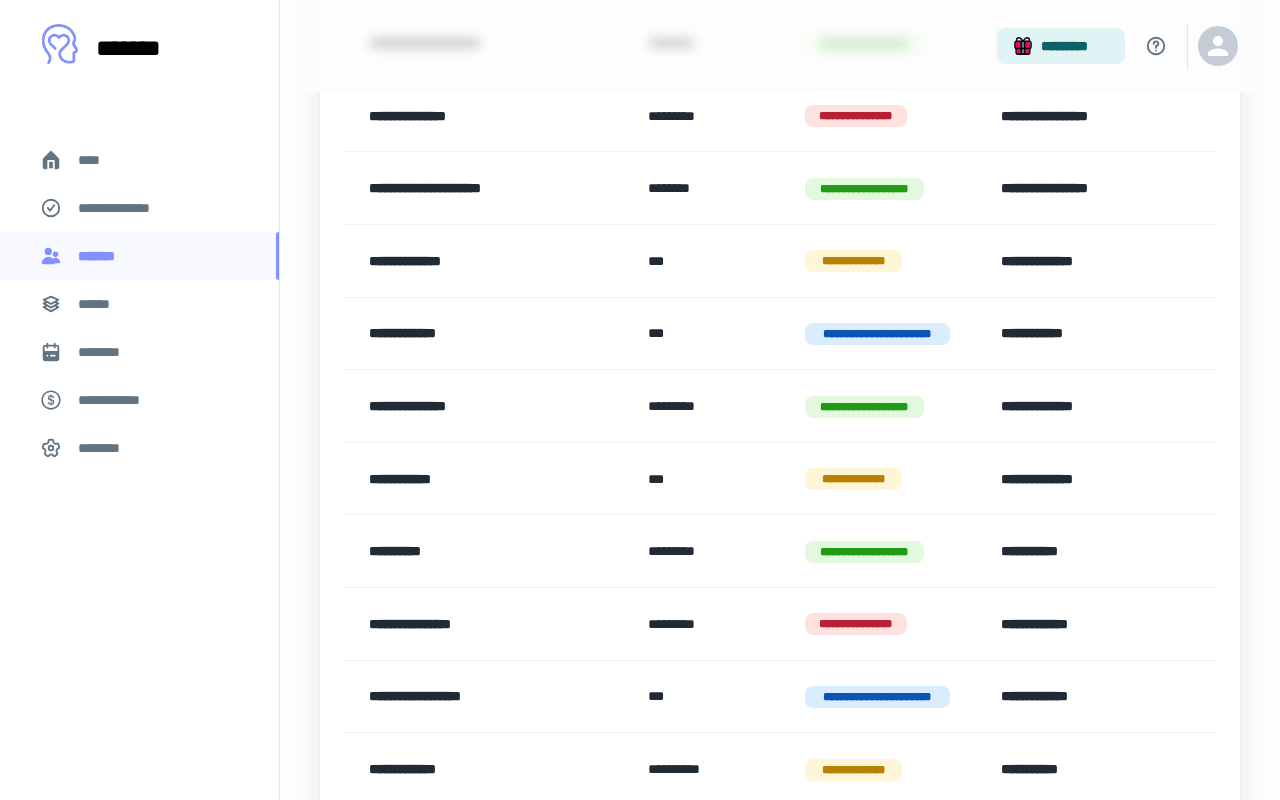 scroll, scrollTop: 514, scrollLeft: 0, axis: vertical 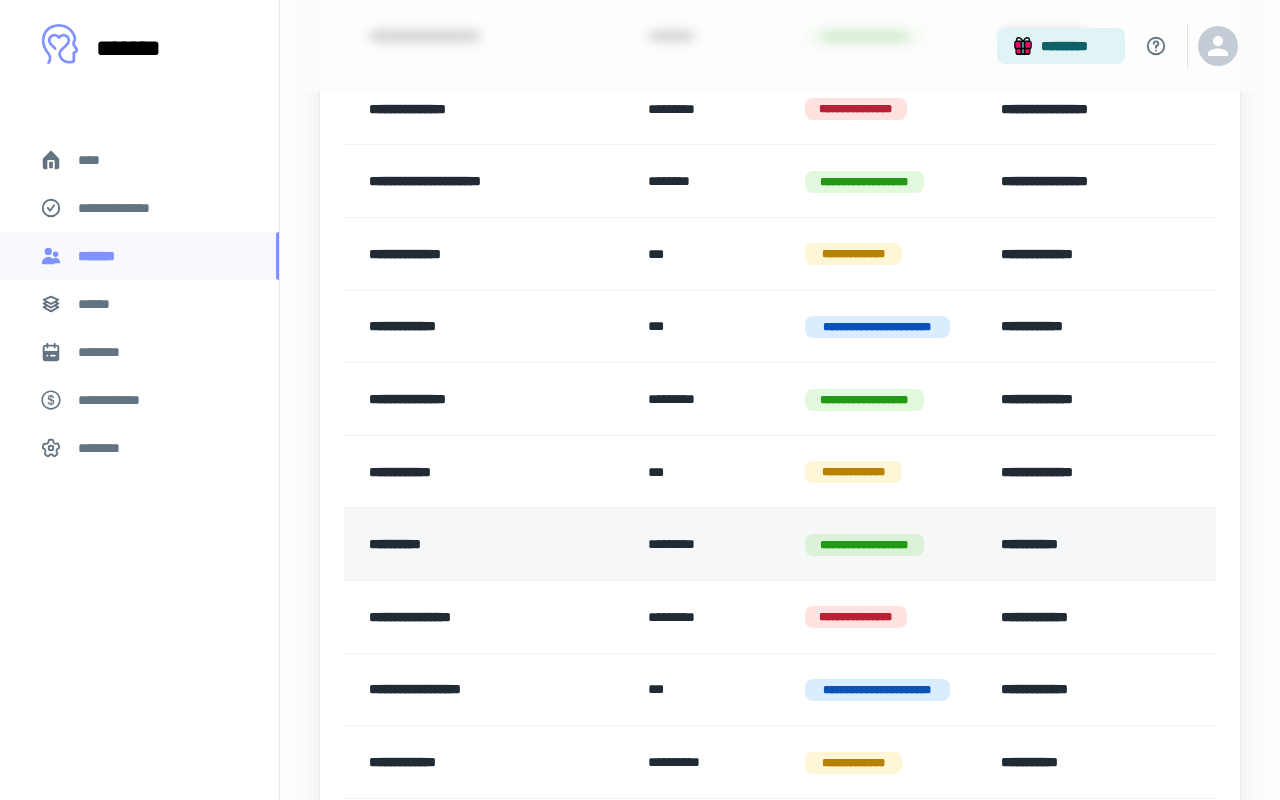 click on "**********" at bounding box center [480, 544] 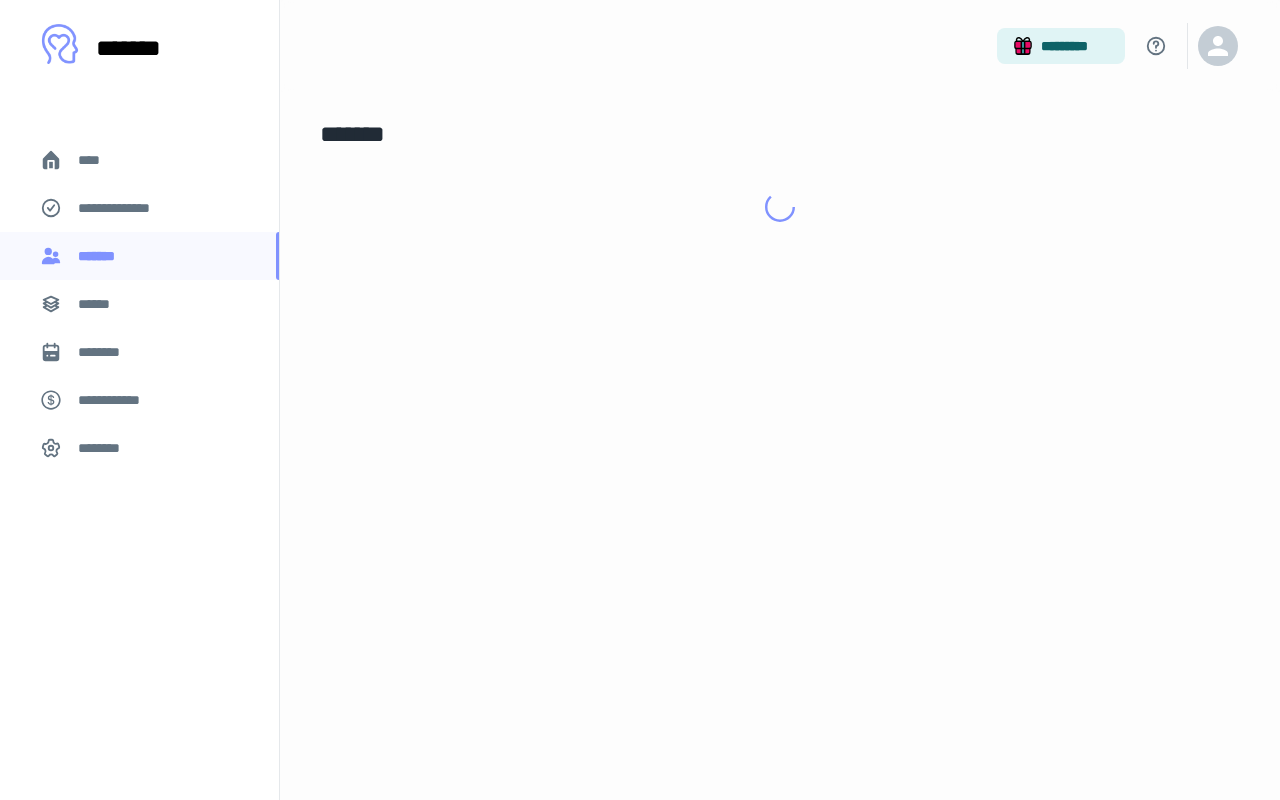 scroll, scrollTop: 0, scrollLeft: 0, axis: both 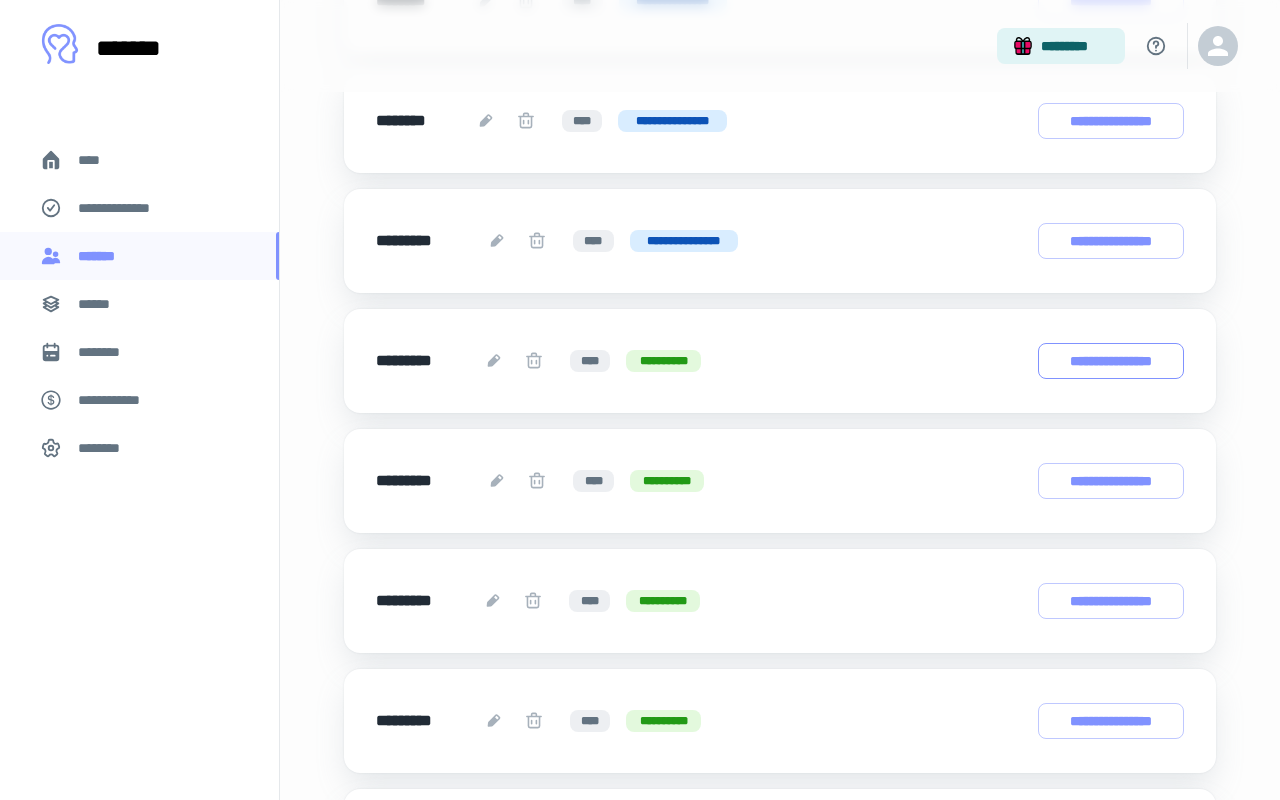 click on "**********" at bounding box center [1111, 361] 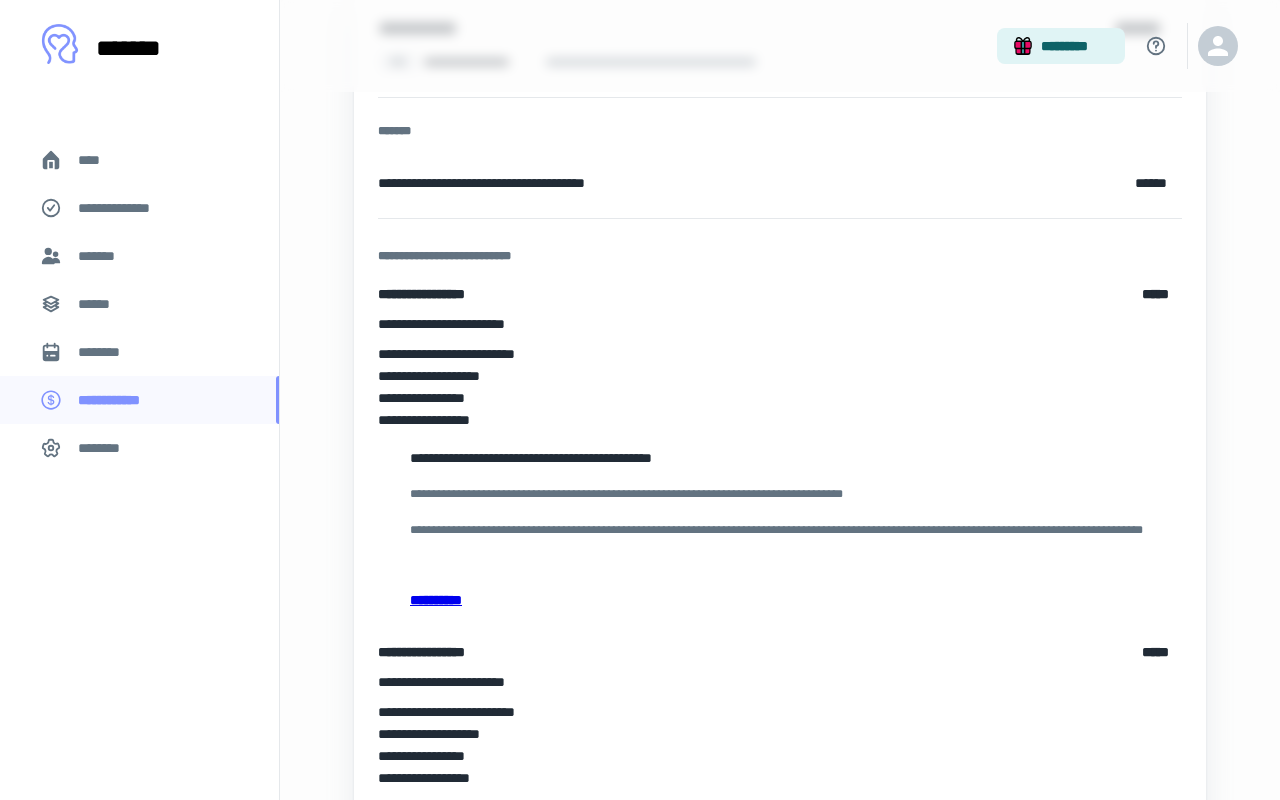 scroll, scrollTop: 258, scrollLeft: 0, axis: vertical 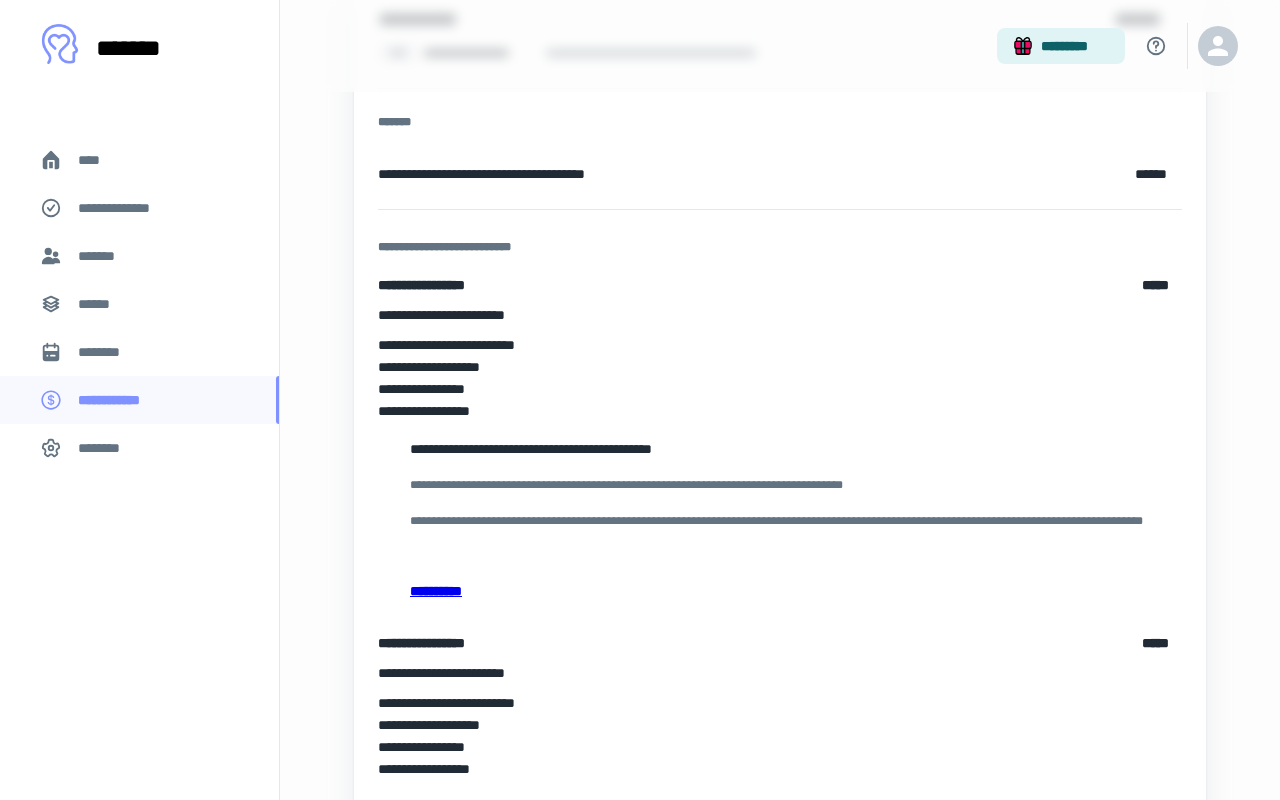 click on "**********" at bounding box center (780, 591) 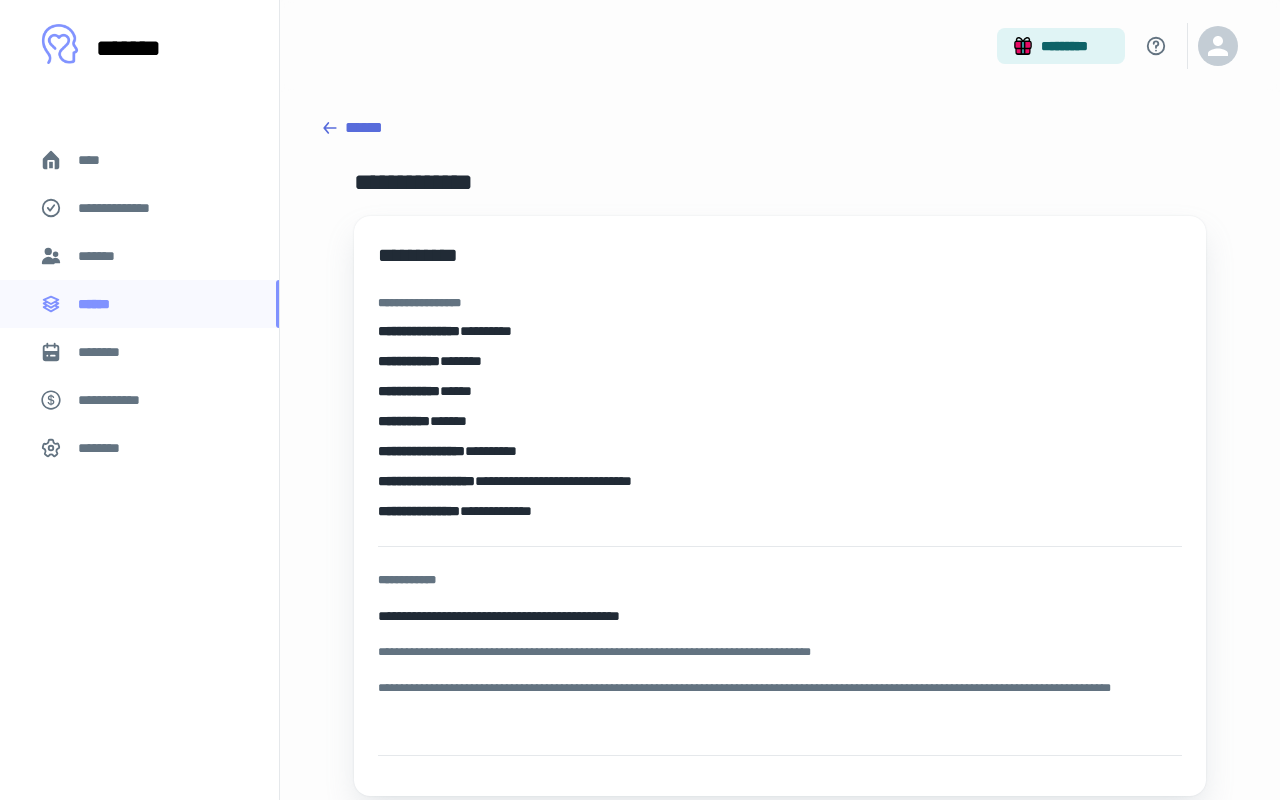click on "******" at bounding box center (780, 128) 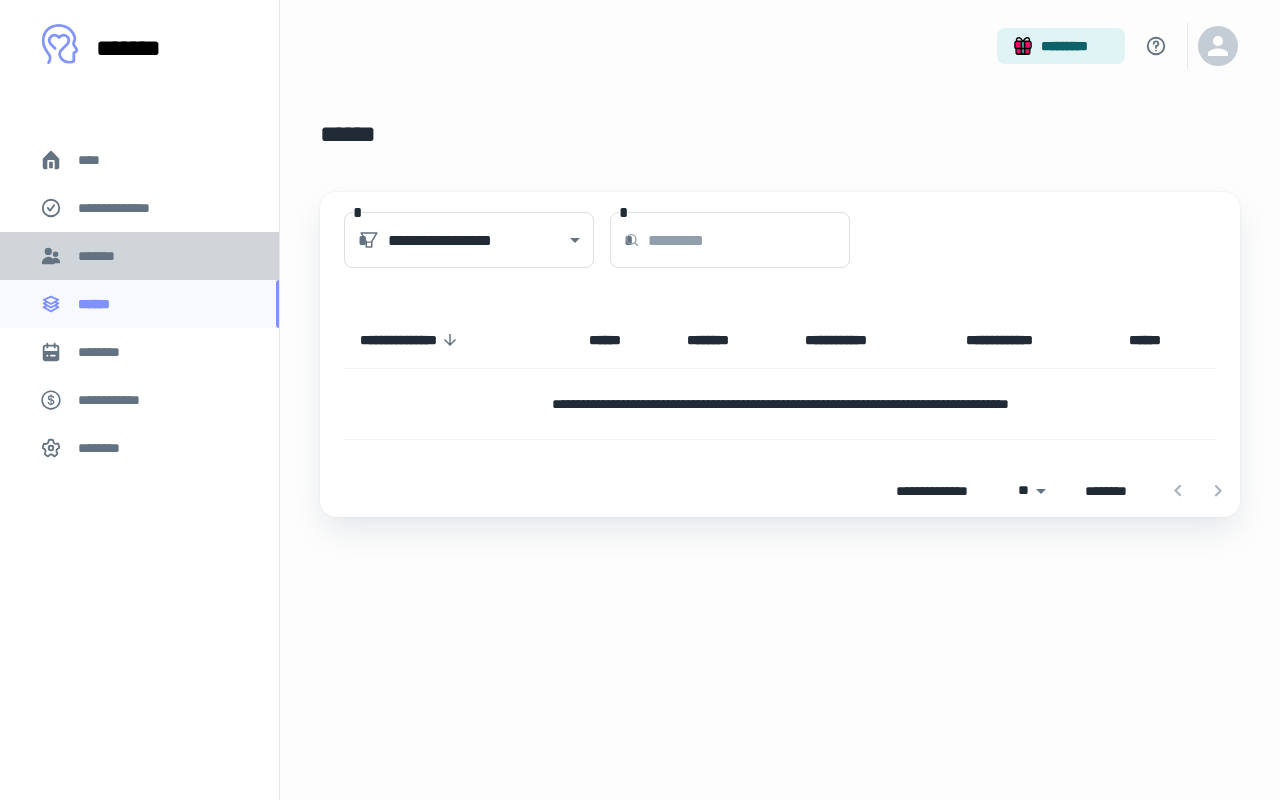 click on "*******" at bounding box center [139, 256] 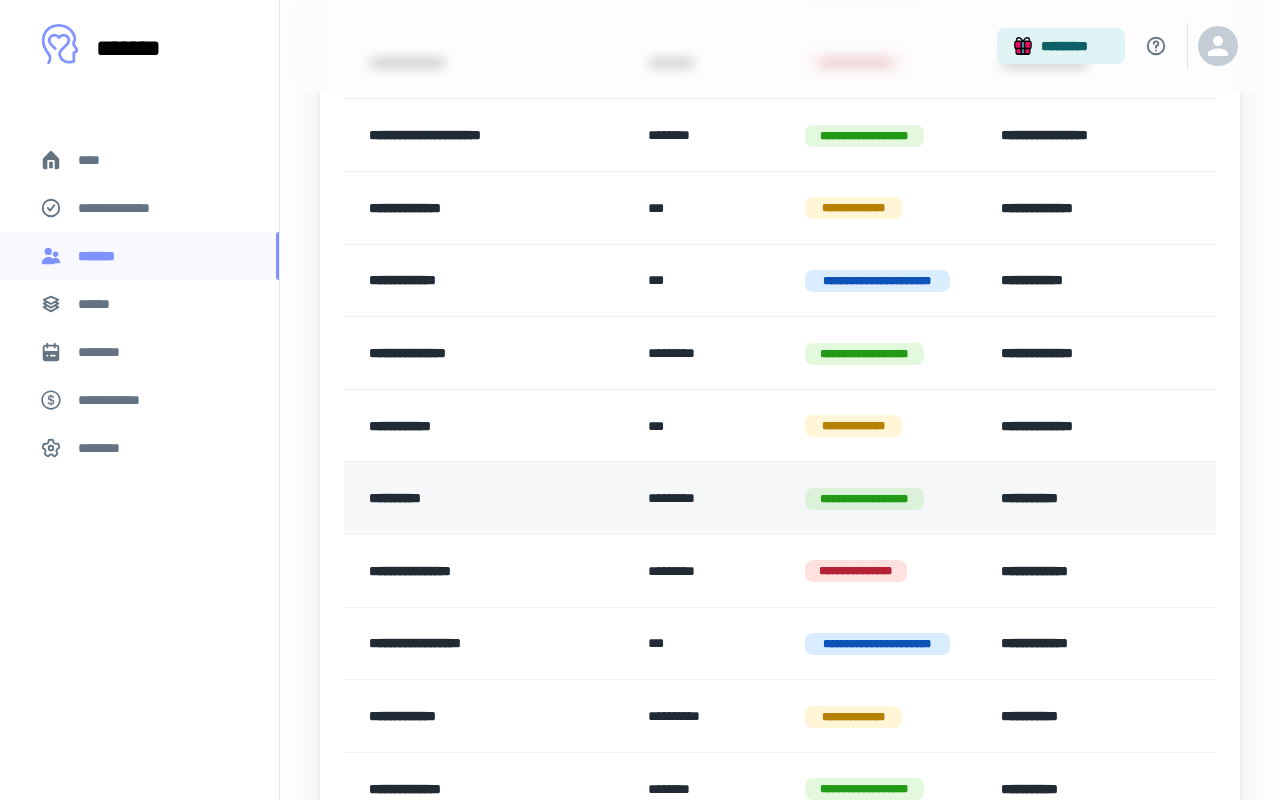 scroll, scrollTop: 565, scrollLeft: 0, axis: vertical 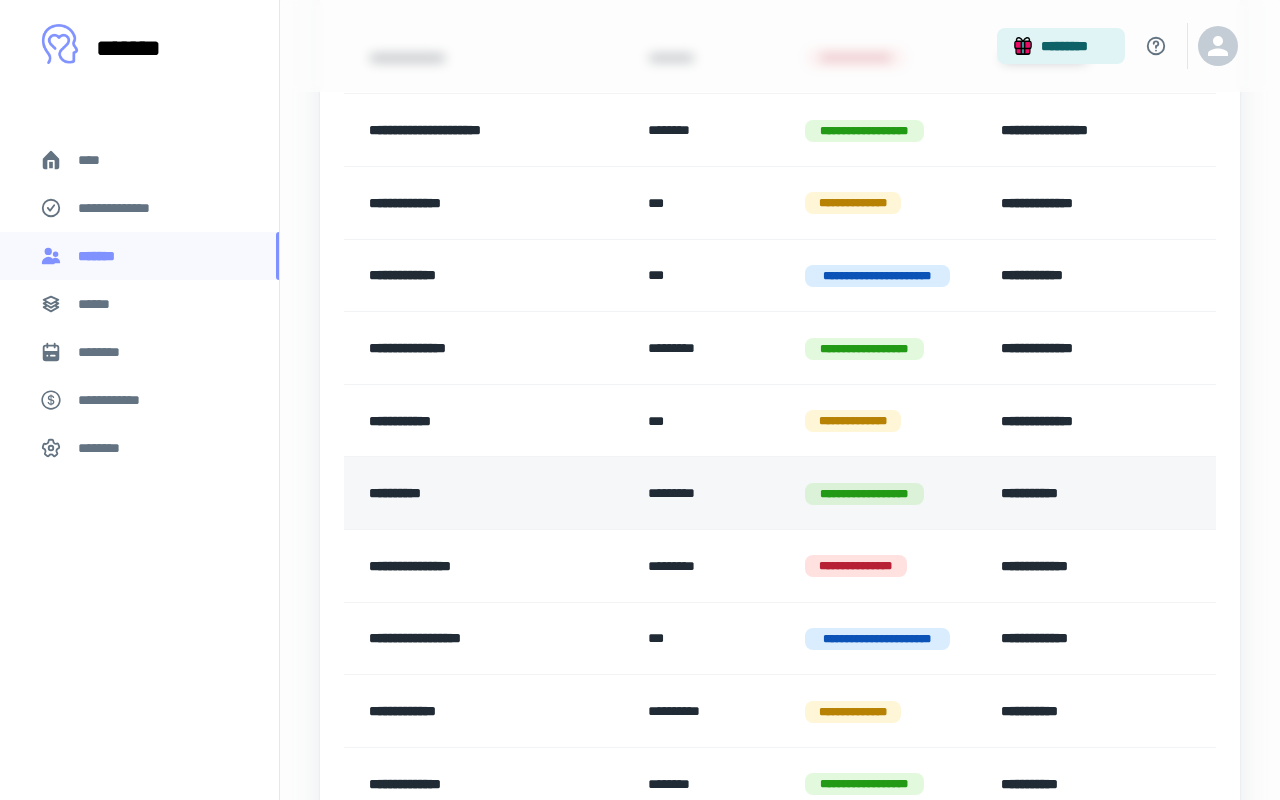 click on "**********" at bounding box center (480, 493) 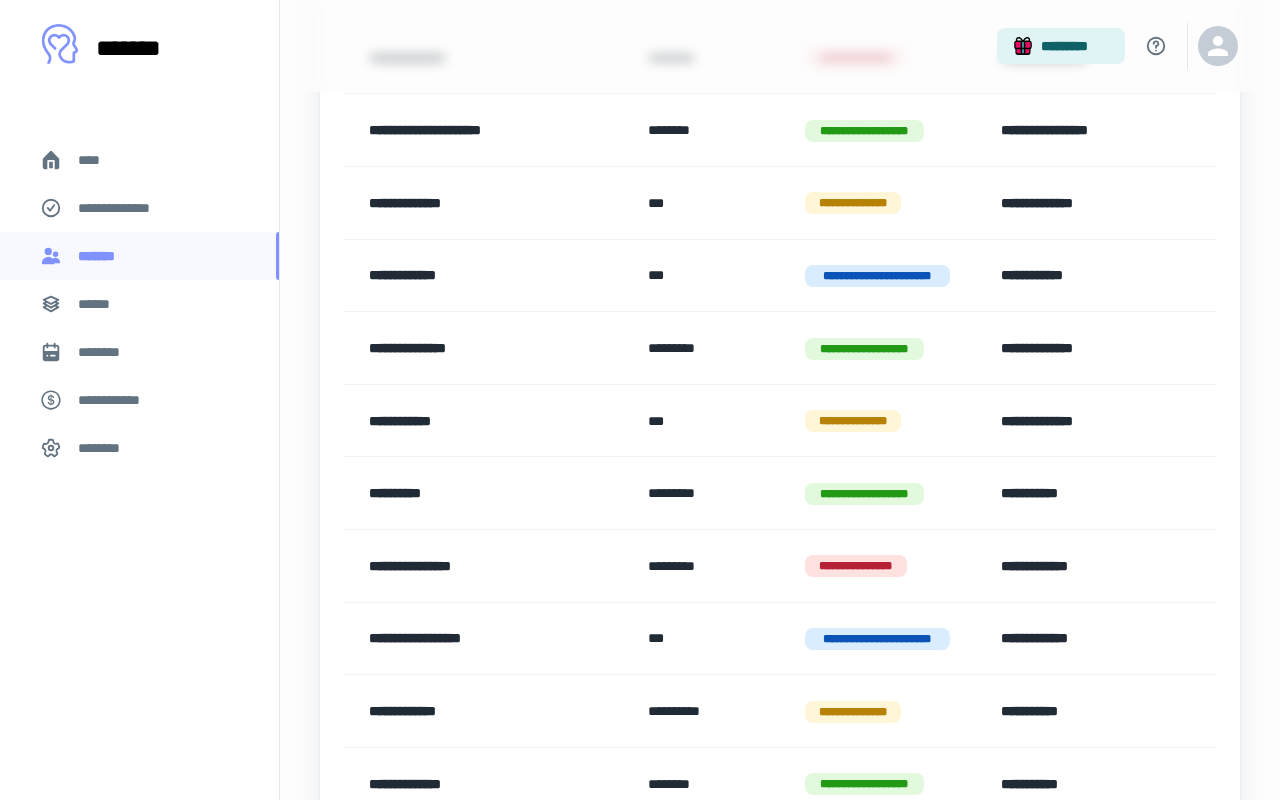 scroll, scrollTop: 0, scrollLeft: 0, axis: both 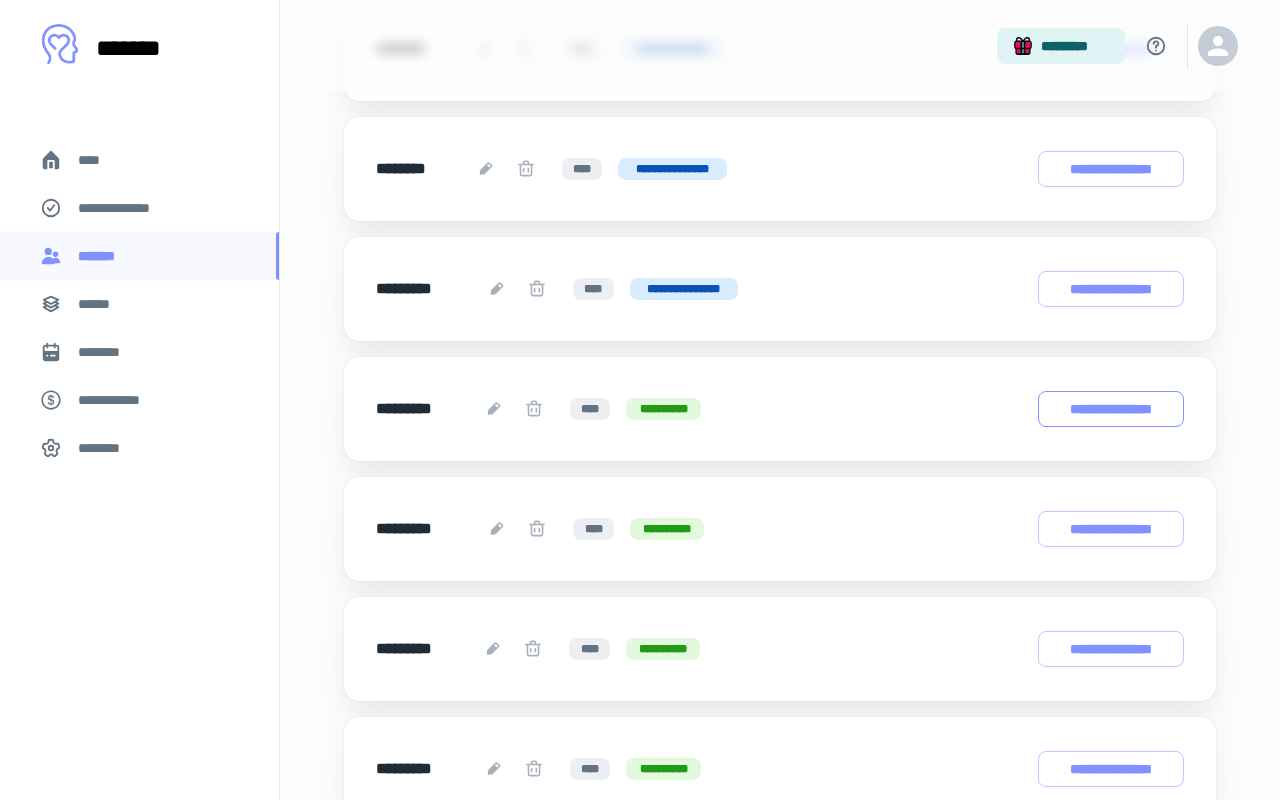 click on "**********" at bounding box center (1111, 409) 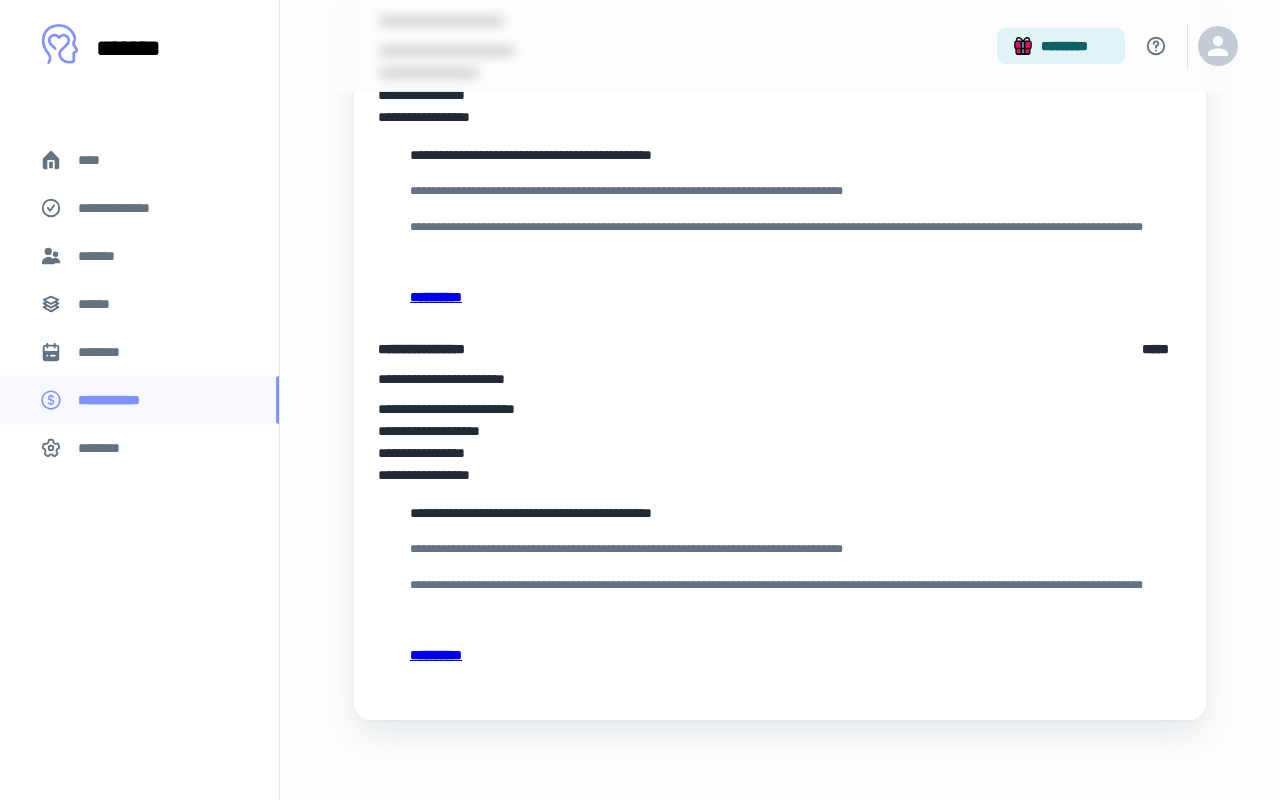 scroll, scrollTop: 0, scrollLeft: 0, axis: both 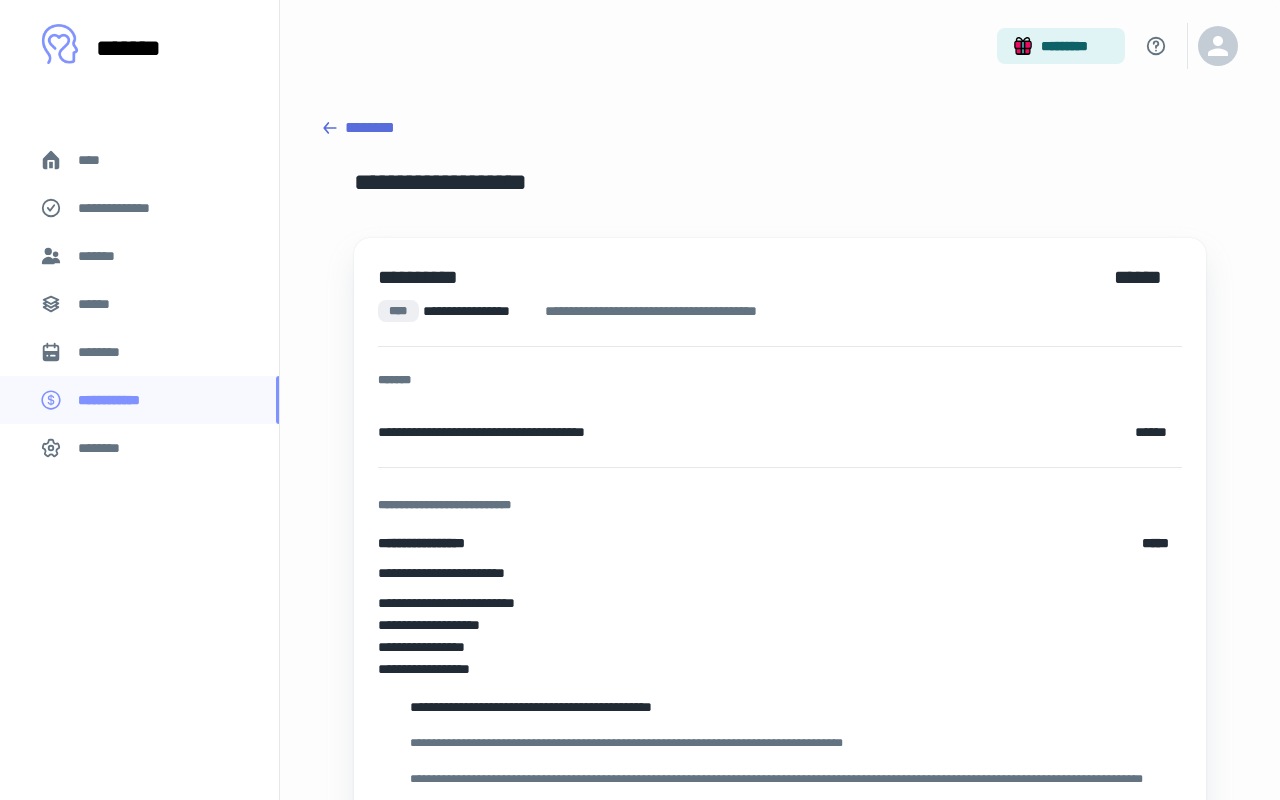 click on "********" at bounding box center (780, 128) 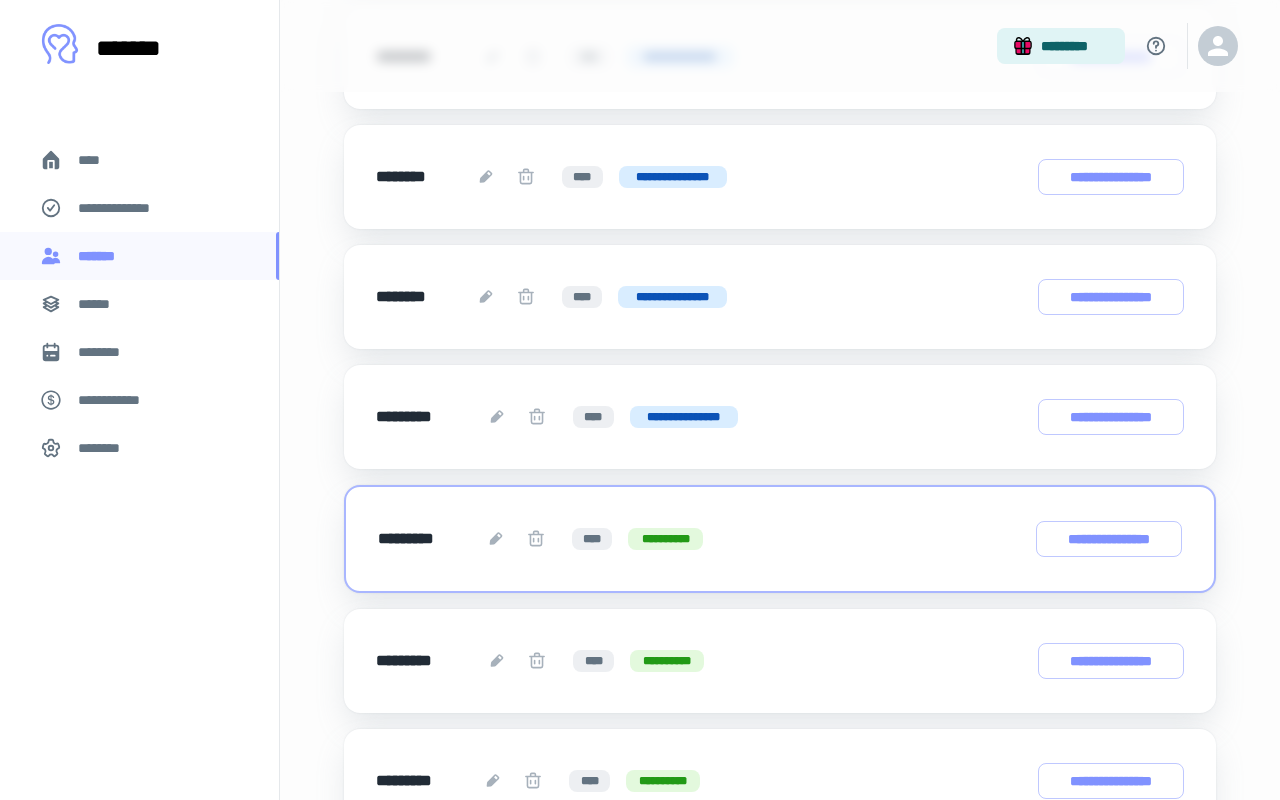 scroll, scrollTop: 594, scrollLeft: 0, axis: vertical 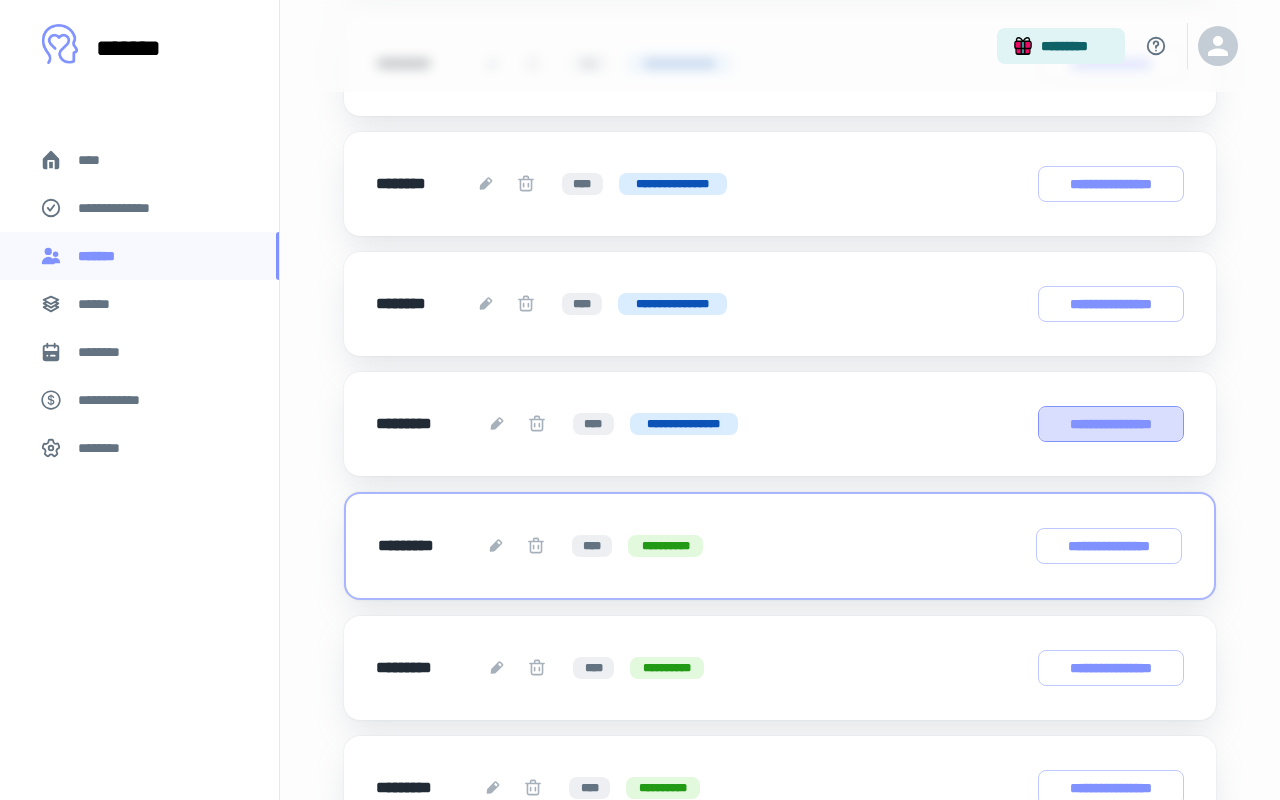 click on "**********" at bounding box center [1111, 424] 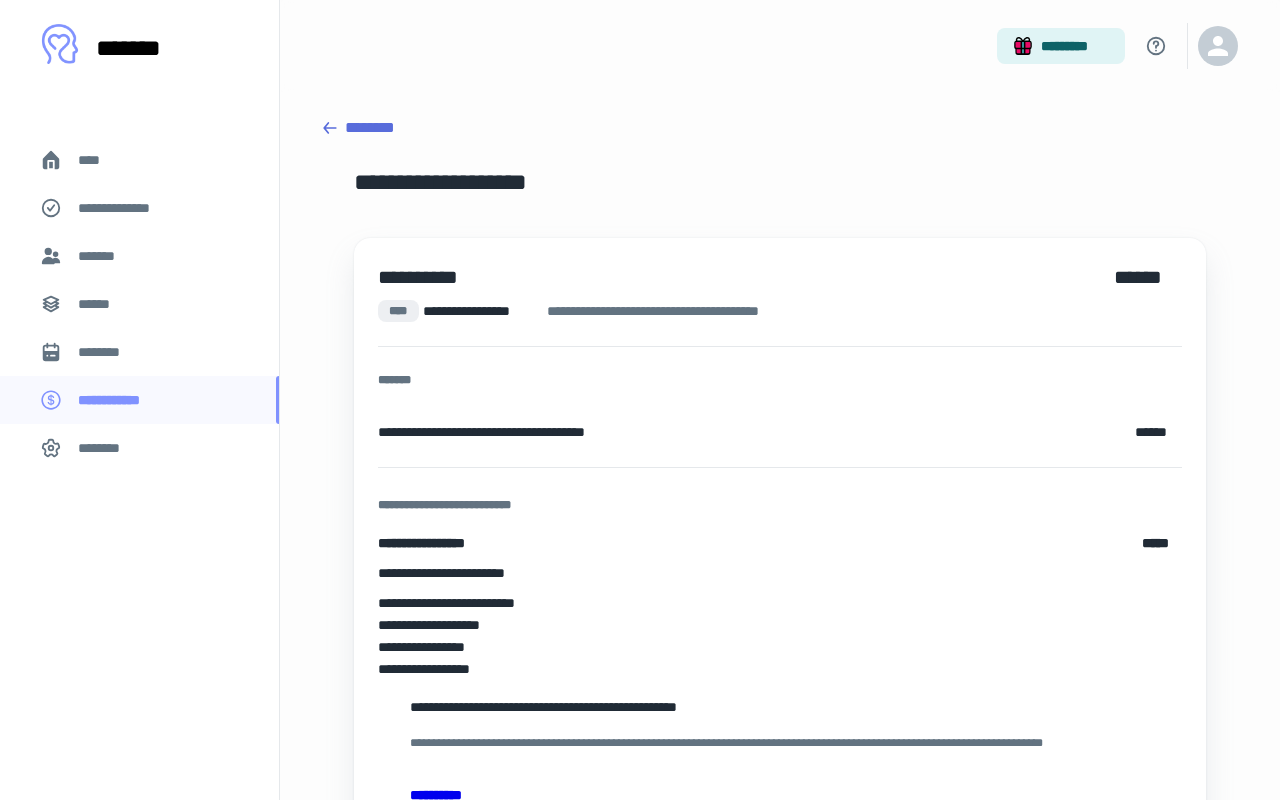 click 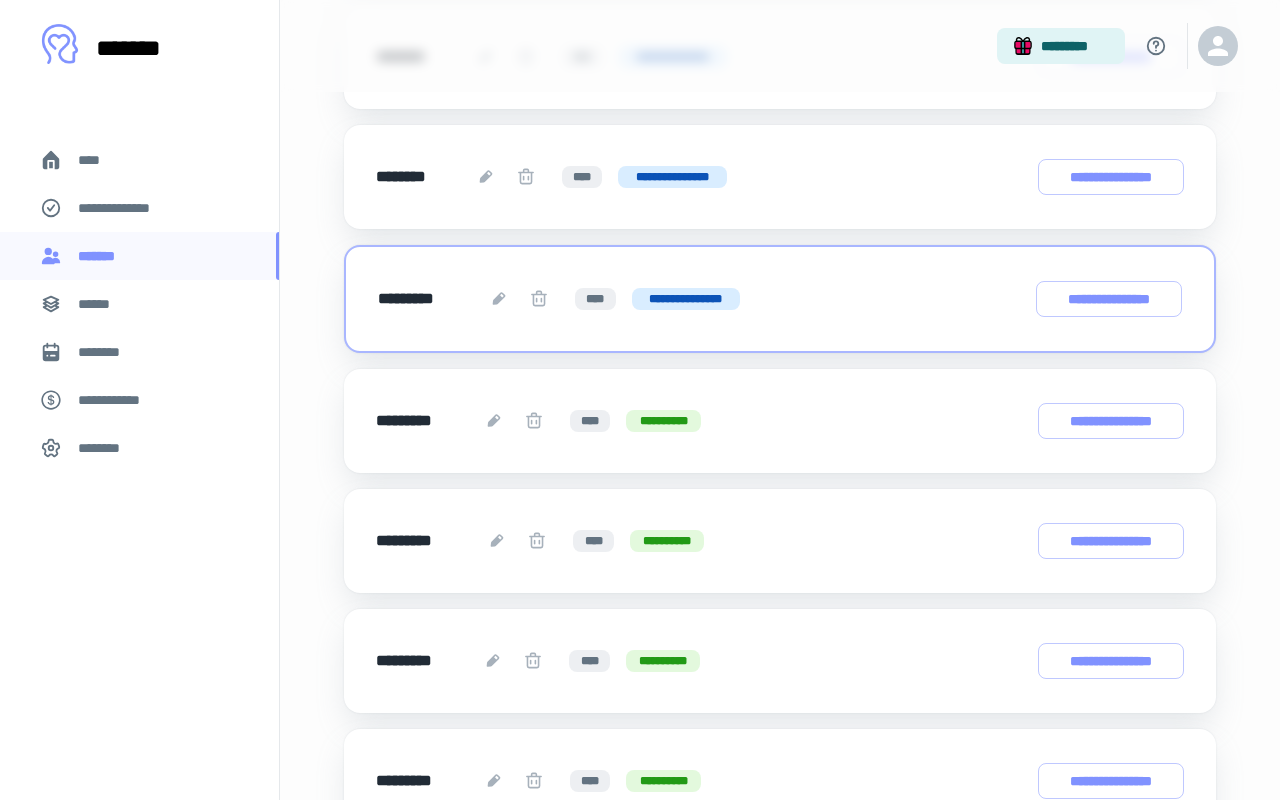 scroll, scrollTop: 725, scrollLeft: 0, axis: vertical 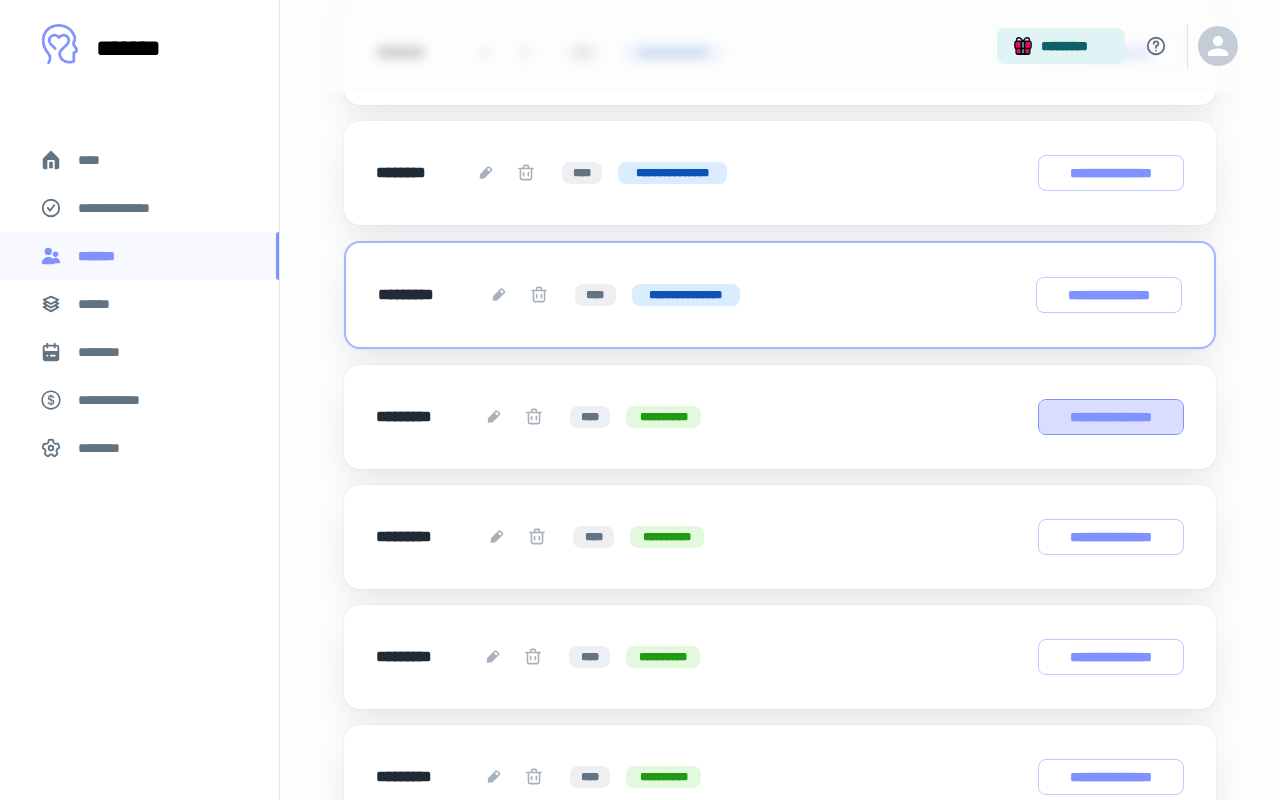click on "**********" at bounding box center (1111, 417) 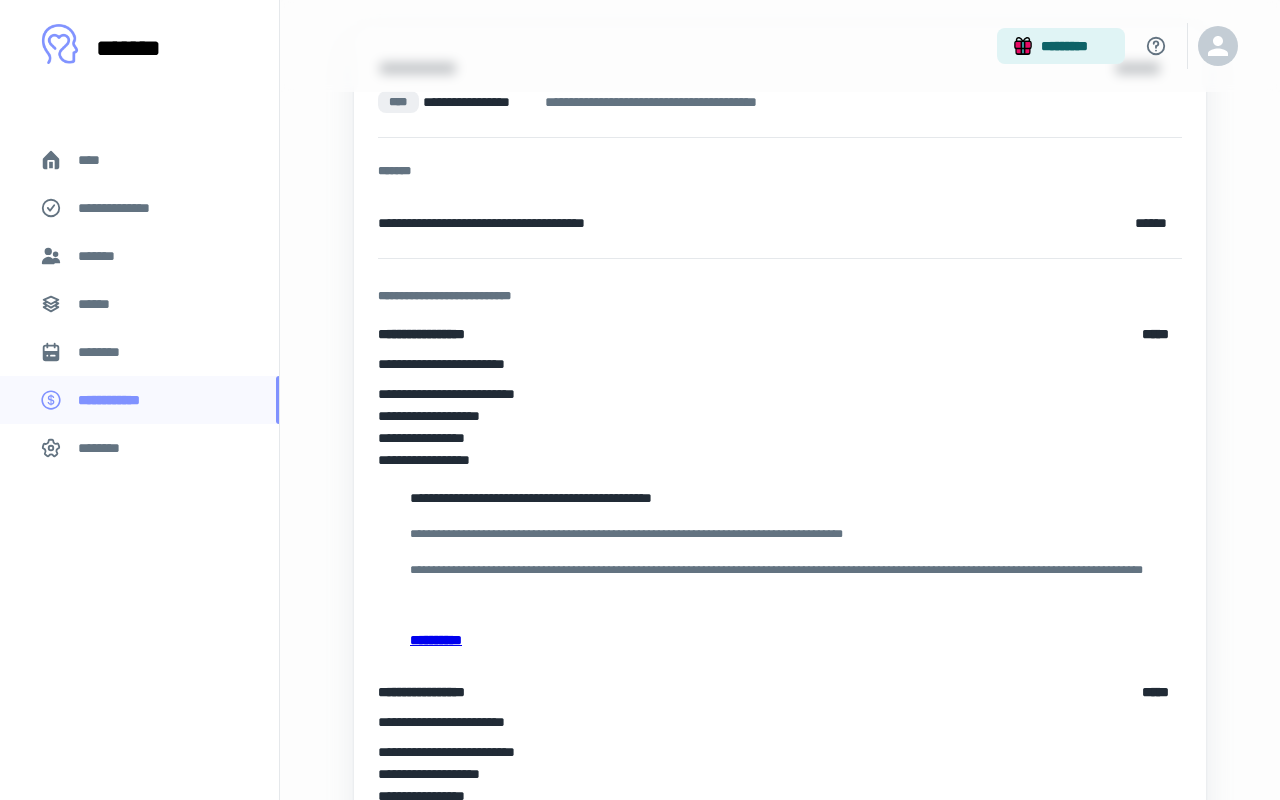 scroll, scrollTop: 210, scrollLeft: 0, axis: vertical 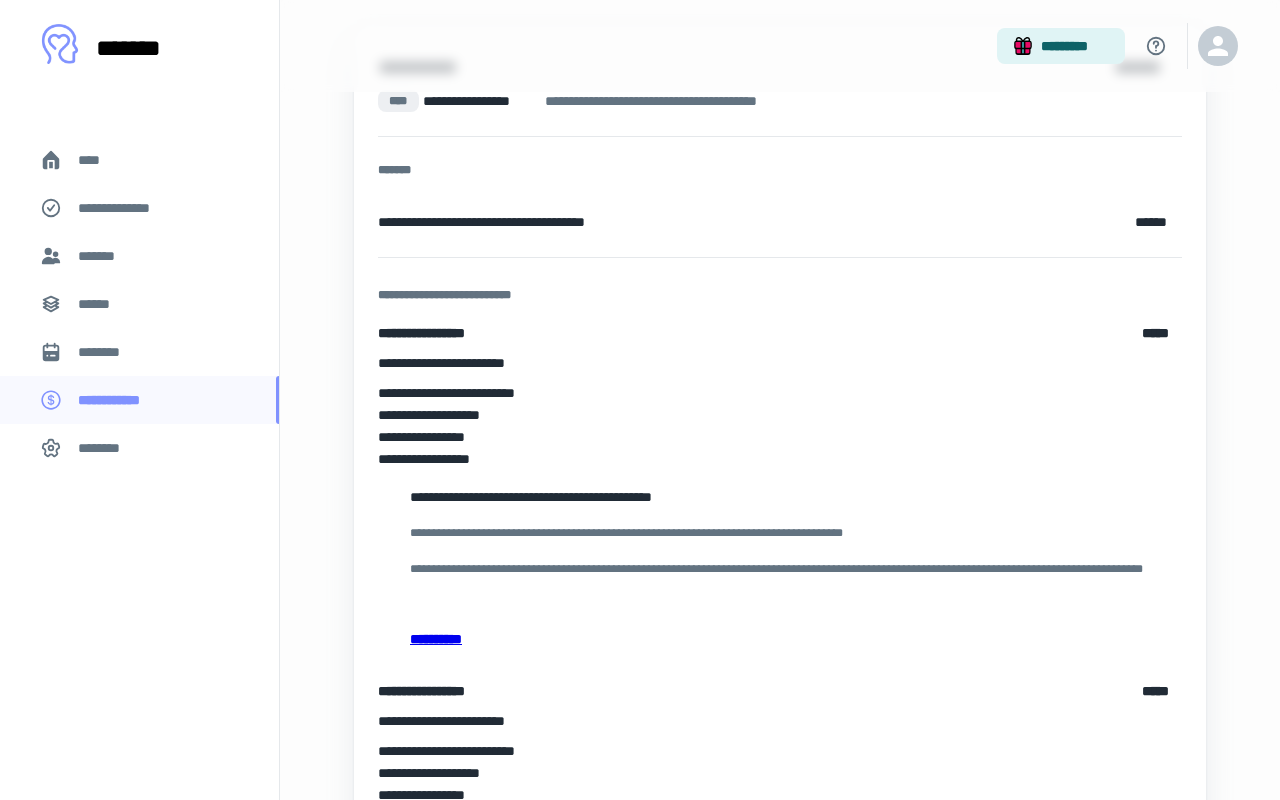 click on "**********" at bounding box center [780, 639] 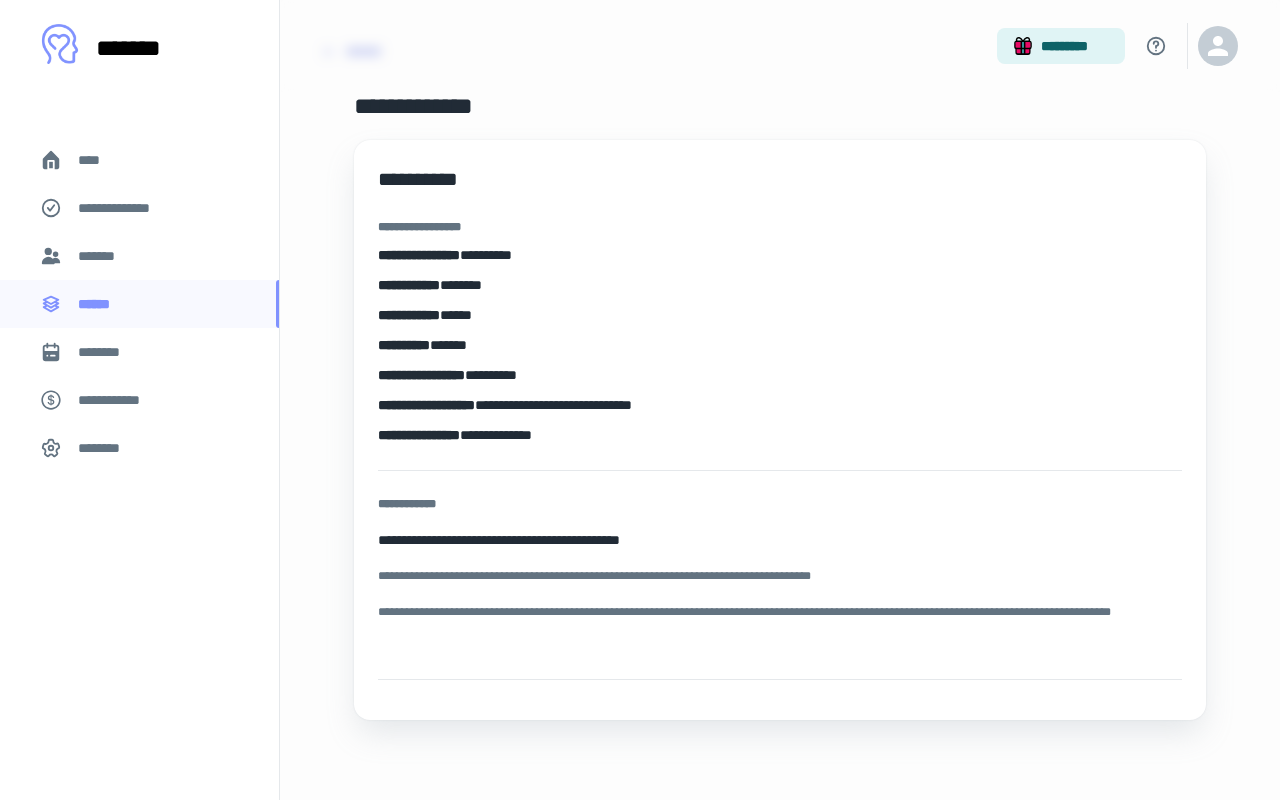 scroll, scrollTop: 0, scrollLeft: 0, axis: both 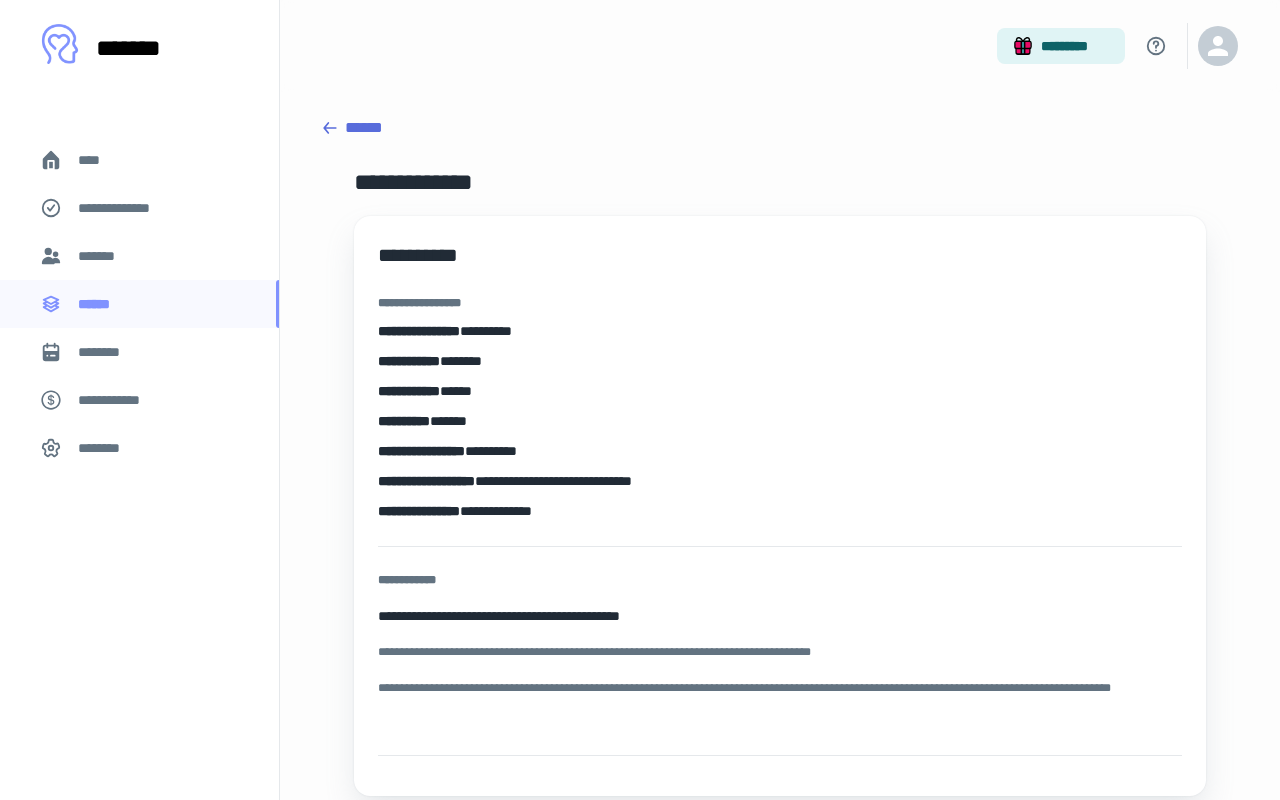 click on "******" at bounding box center (780, 128) 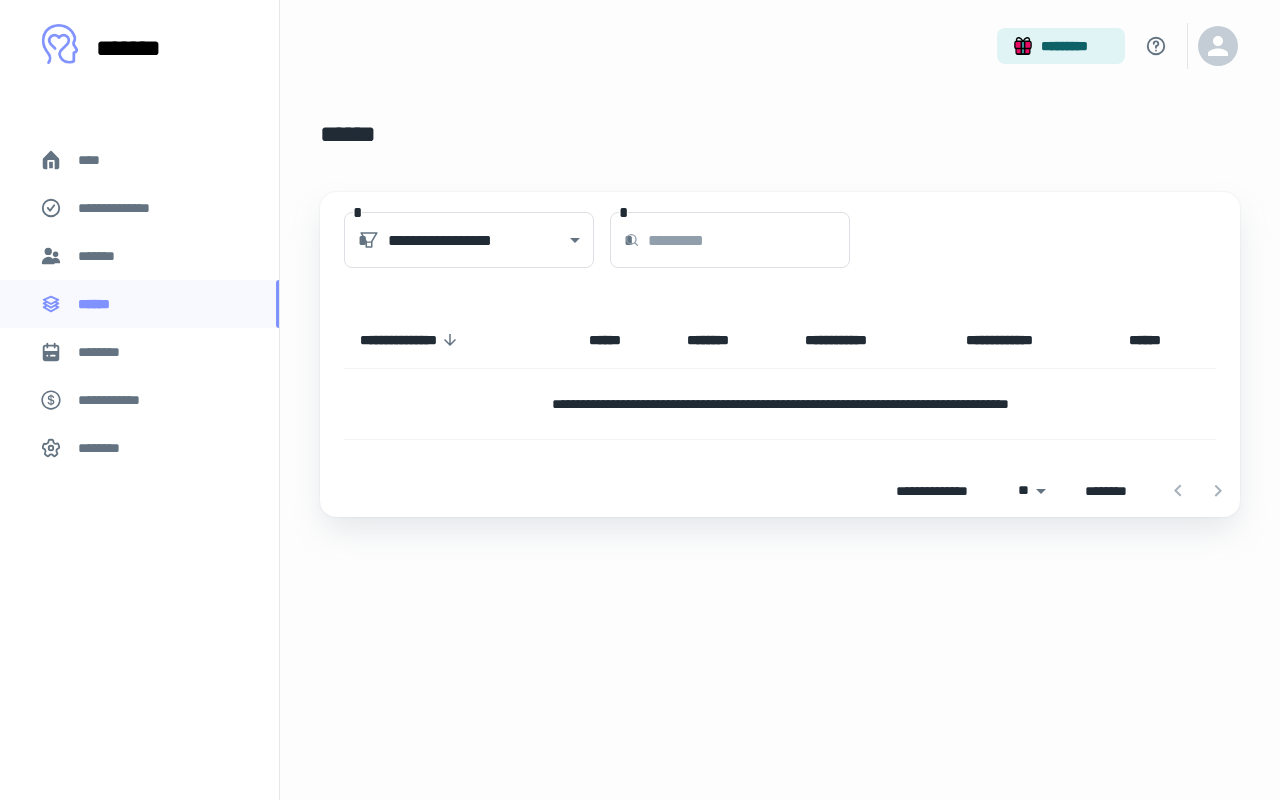 click on "*******" at bounding box center [139, 256] 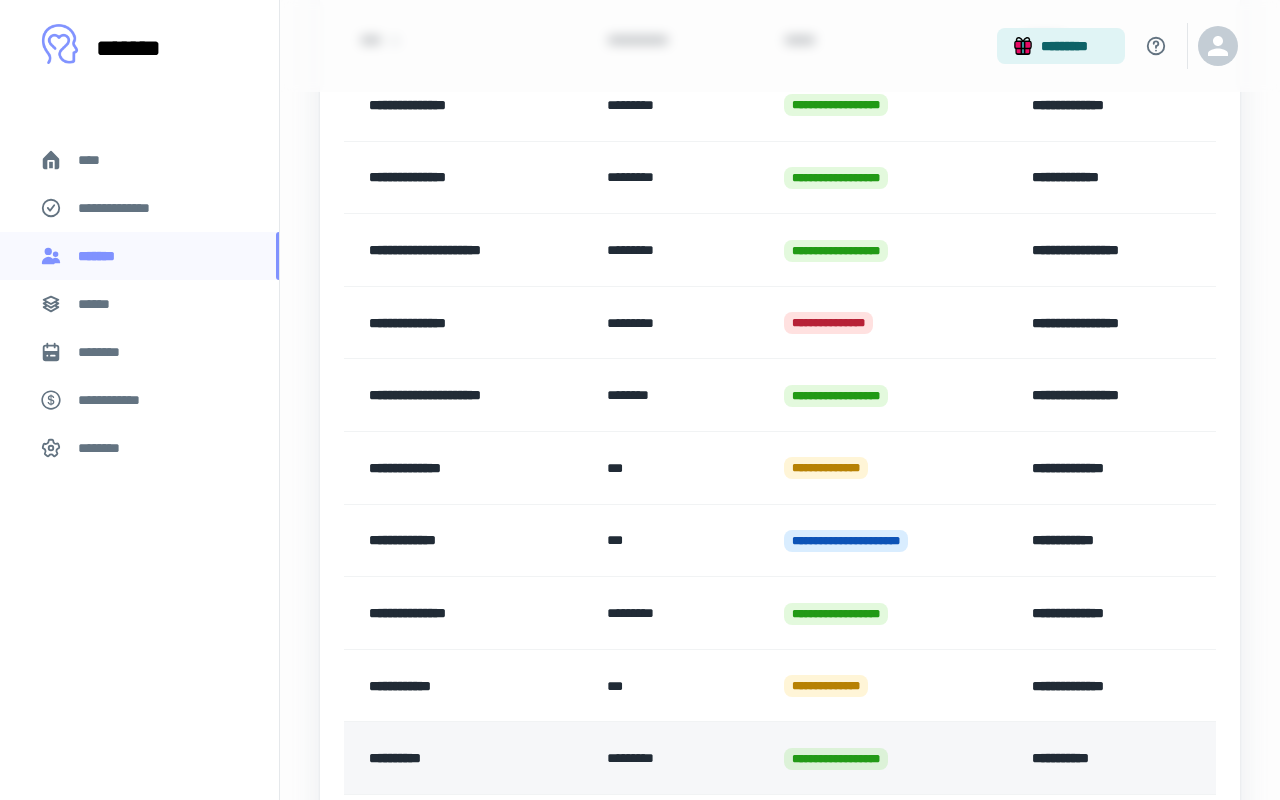scroll, scrollTop: 465, scrollLeft: 0, axis: vertical 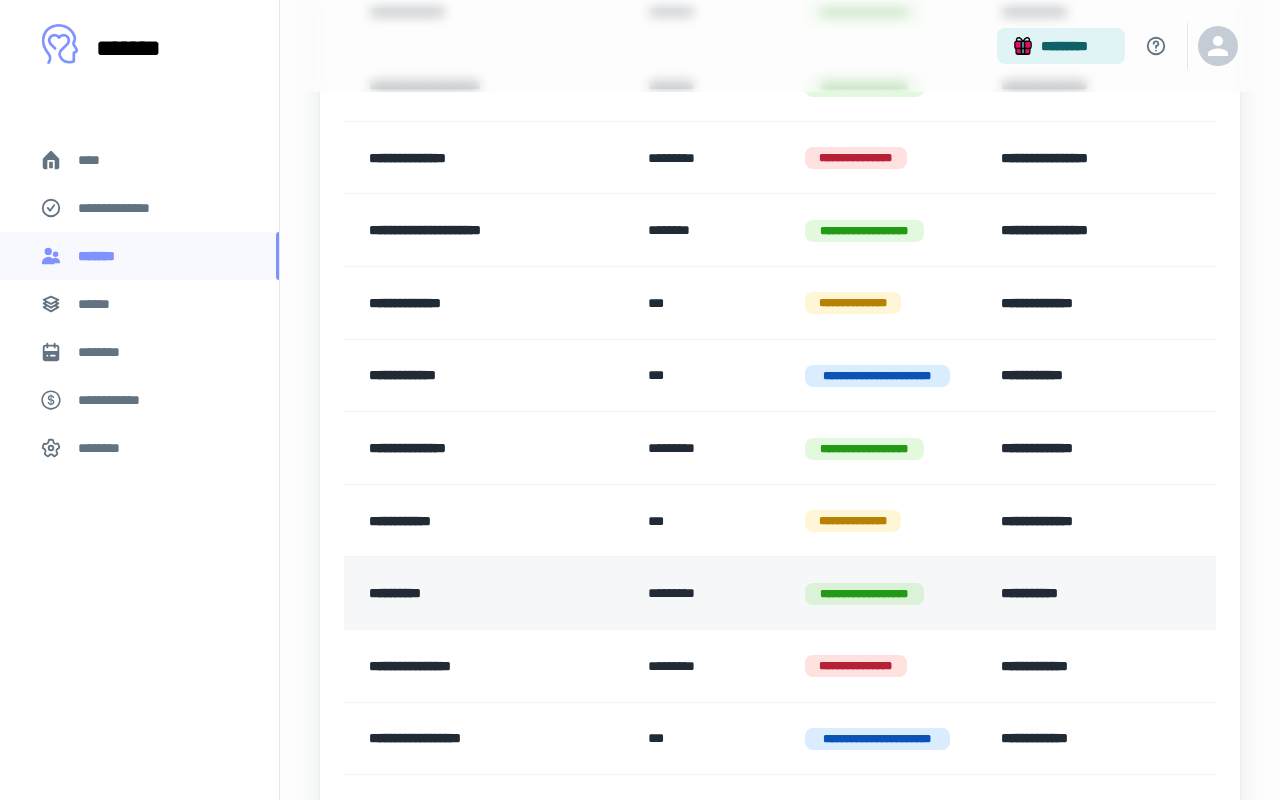 click on "**********" at bounding box center (480, 593) 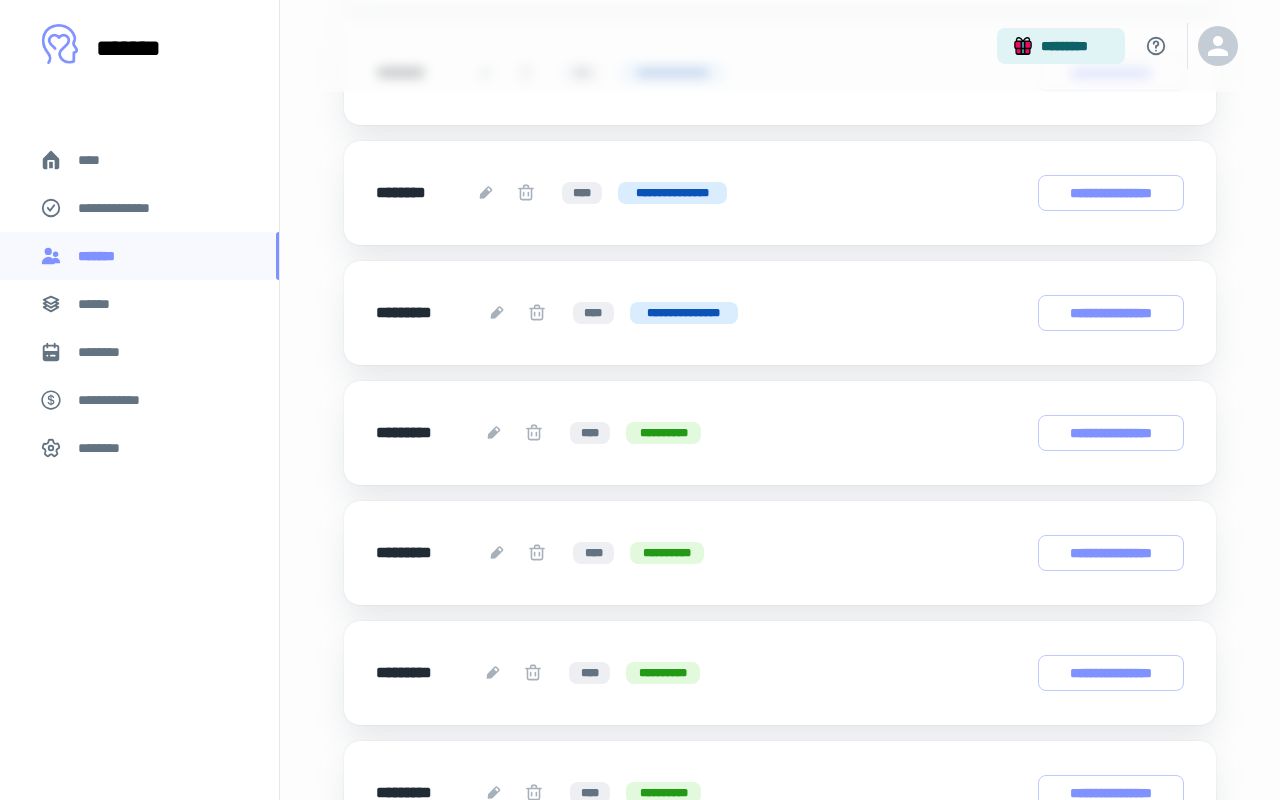 scroll, scrollTop: 717, scrollLeft: 0, axis: vertical 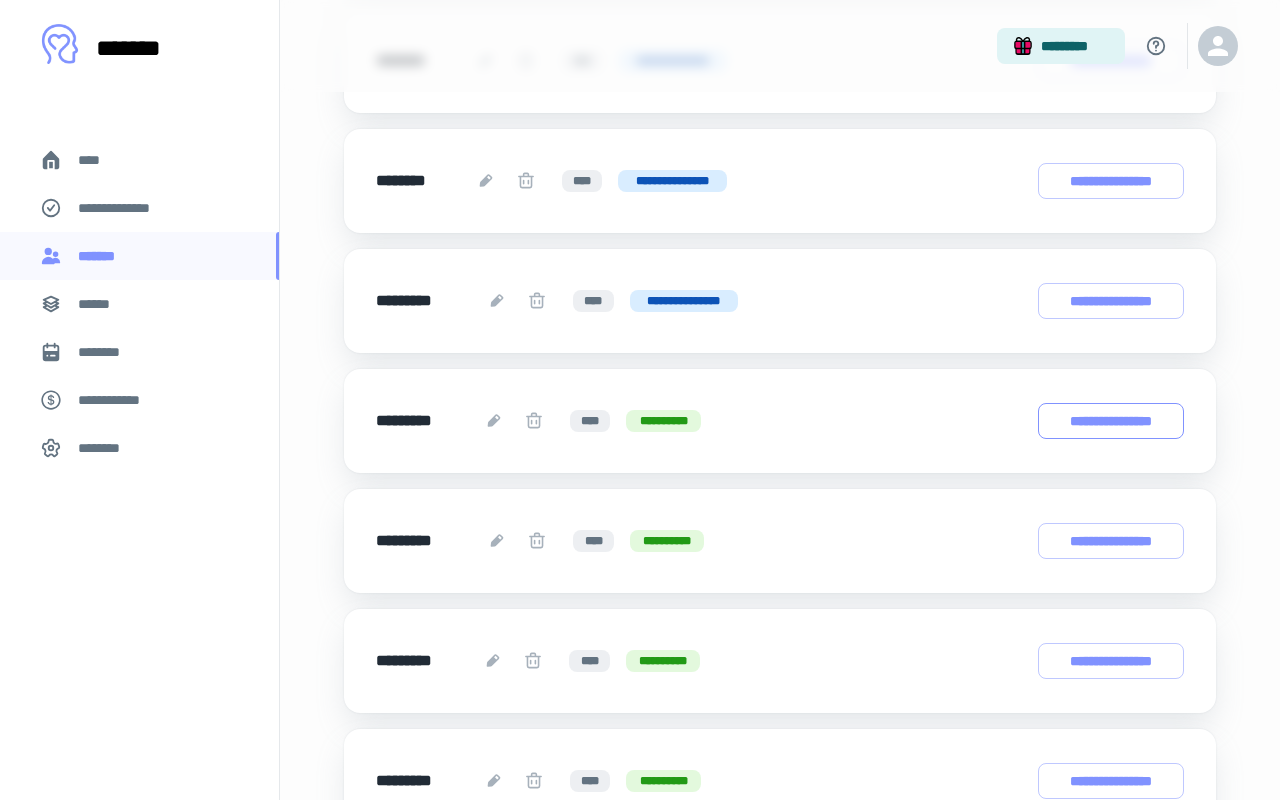 click on "**********" at bounding box center (1111, 421) 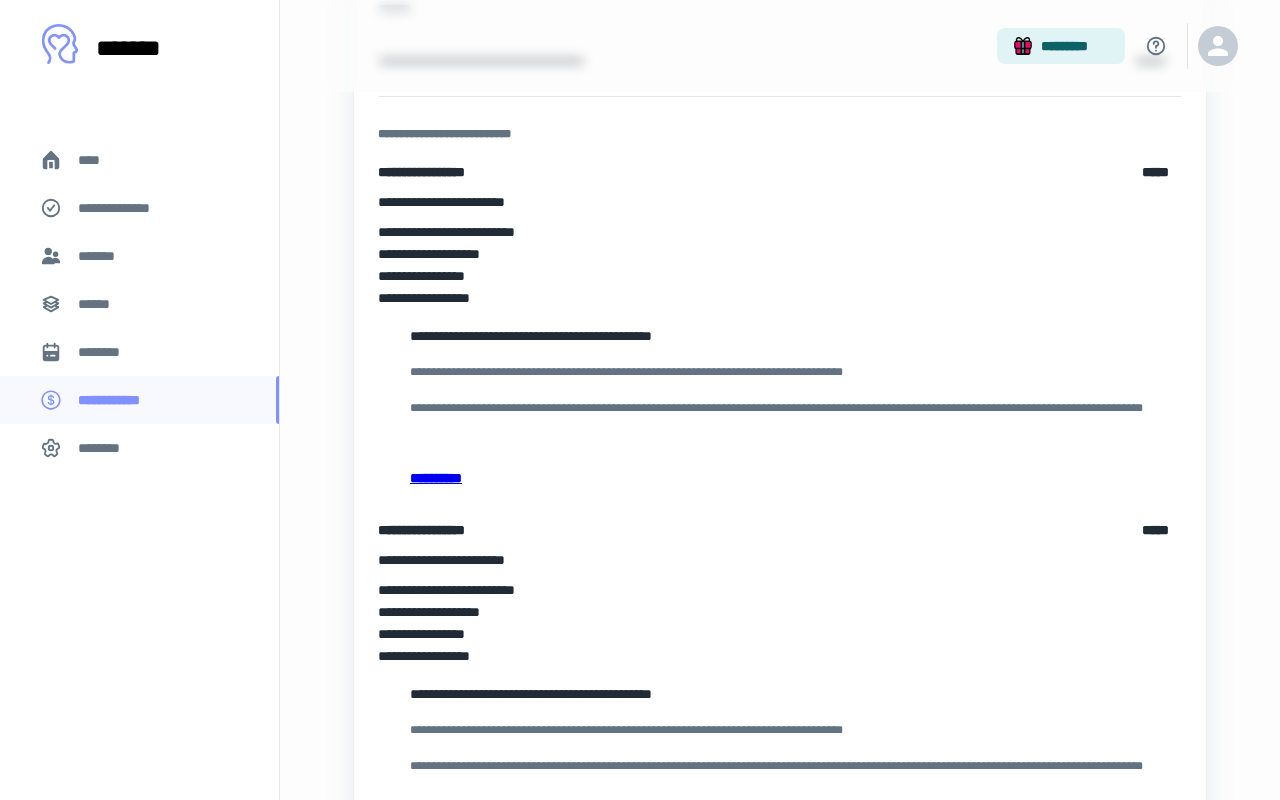 scroll, scrollTop: 0, scrollLeft: 0, axis: both 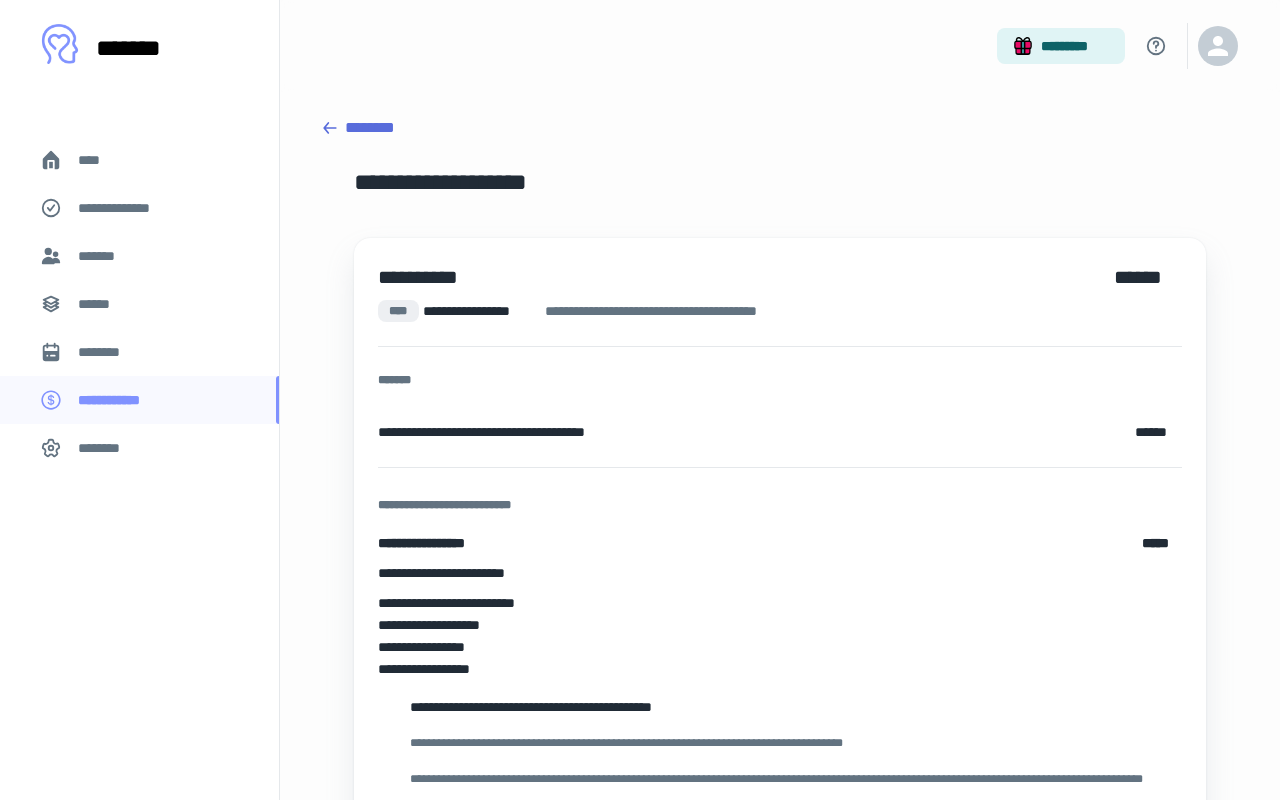 click on "********" at bounding box center [780, 128] 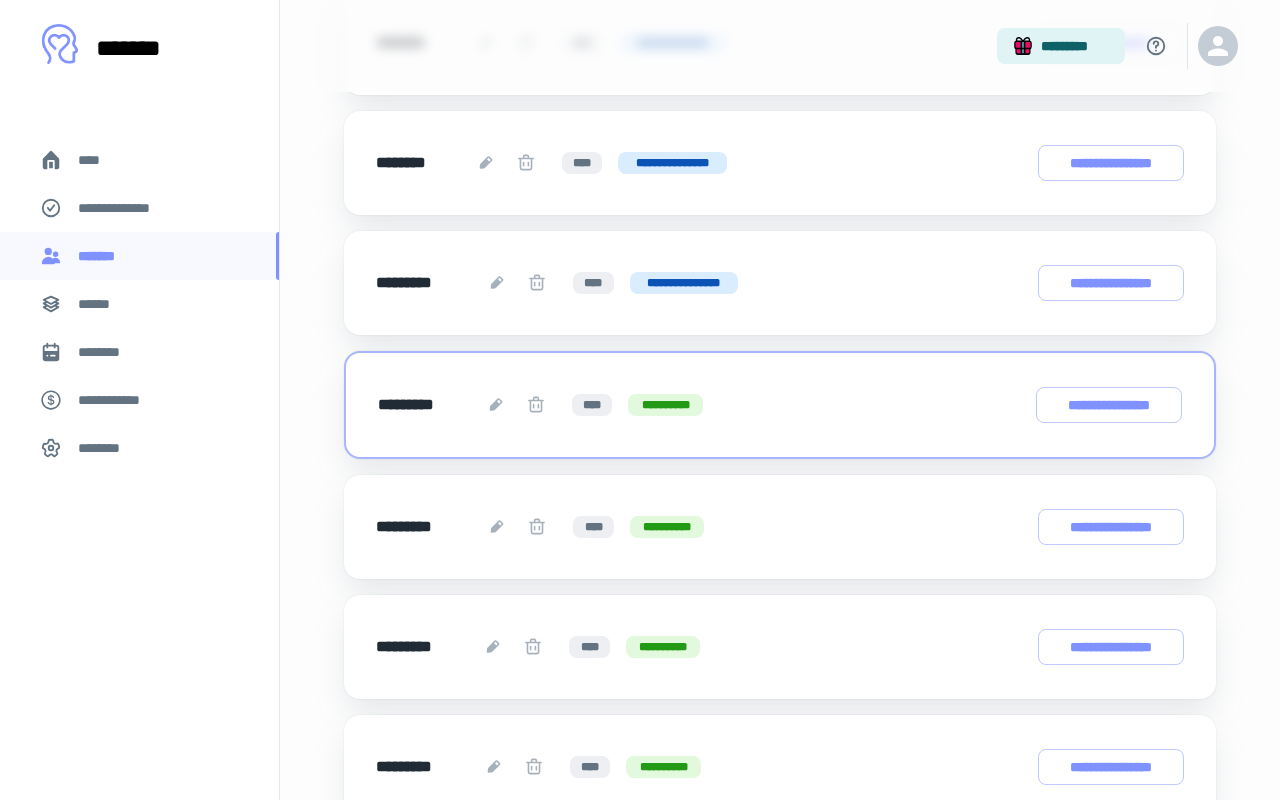 scroll, scrollTop: 737, scrollLeft: 0, axis: vertical 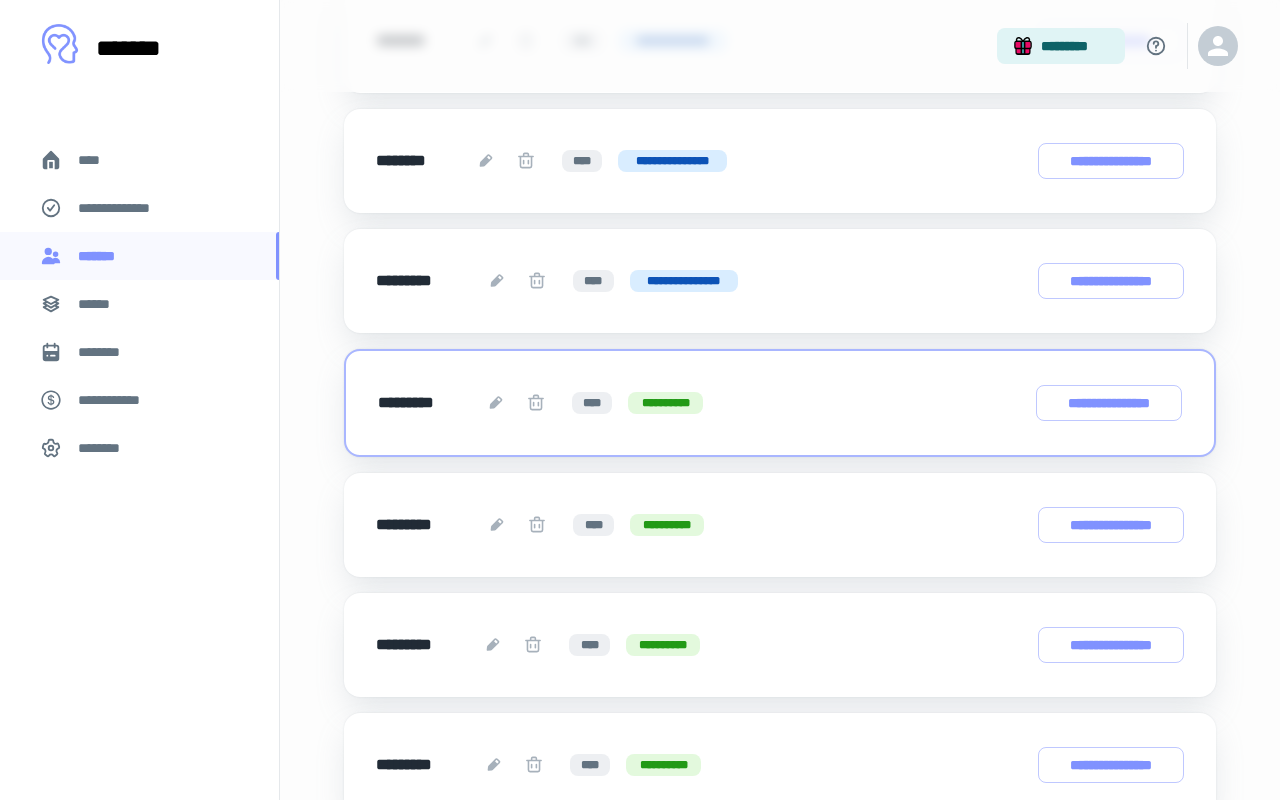 click on "**********" at bounding box center [665, 403] 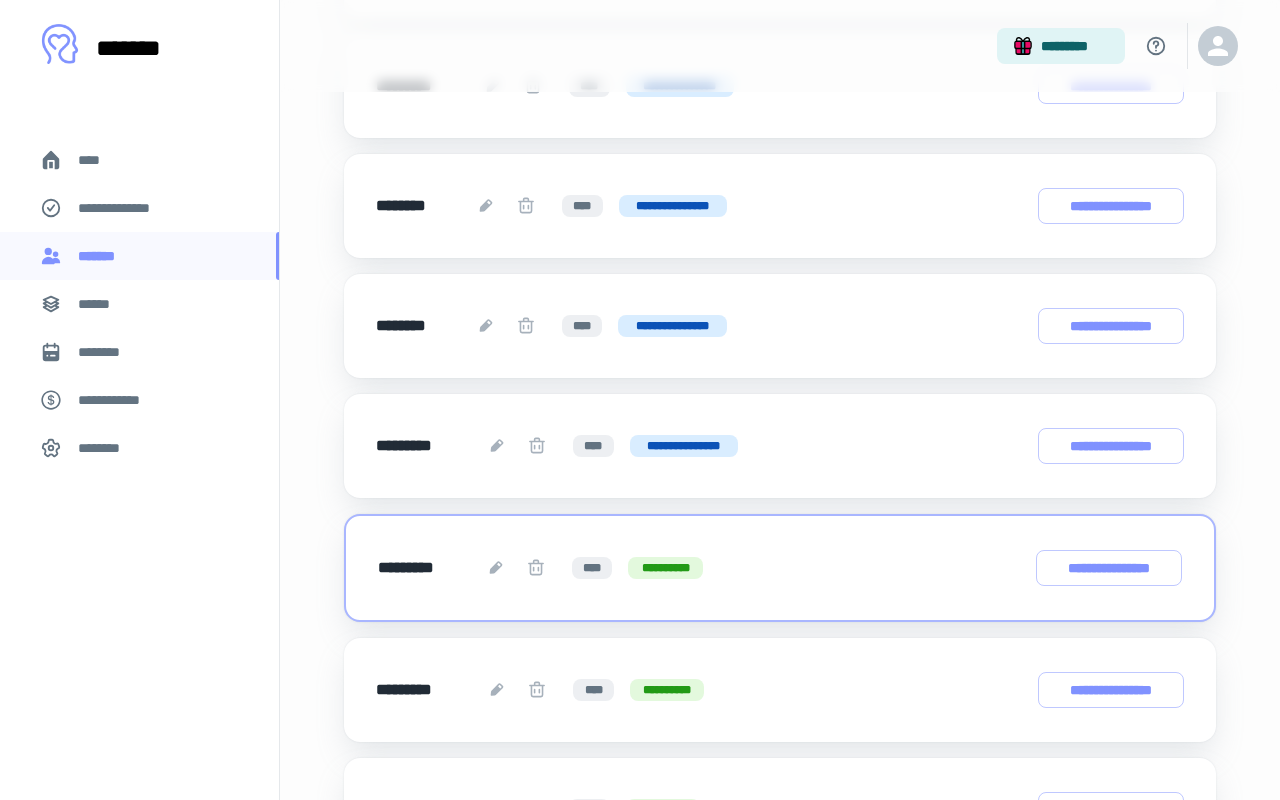 scroll, scrollTop: 643, scrollLeft: 0, axis: vertical 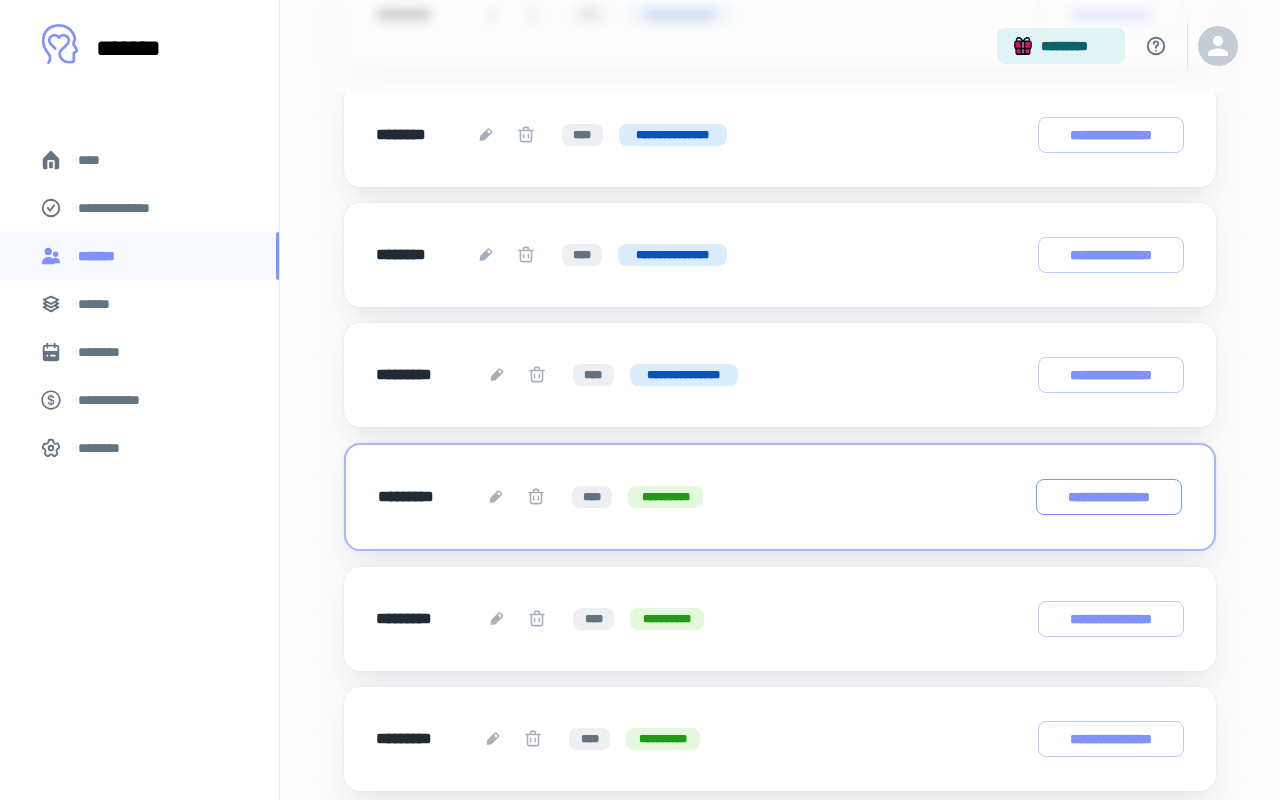 click on "**********" at bounding box center [1109, 497] 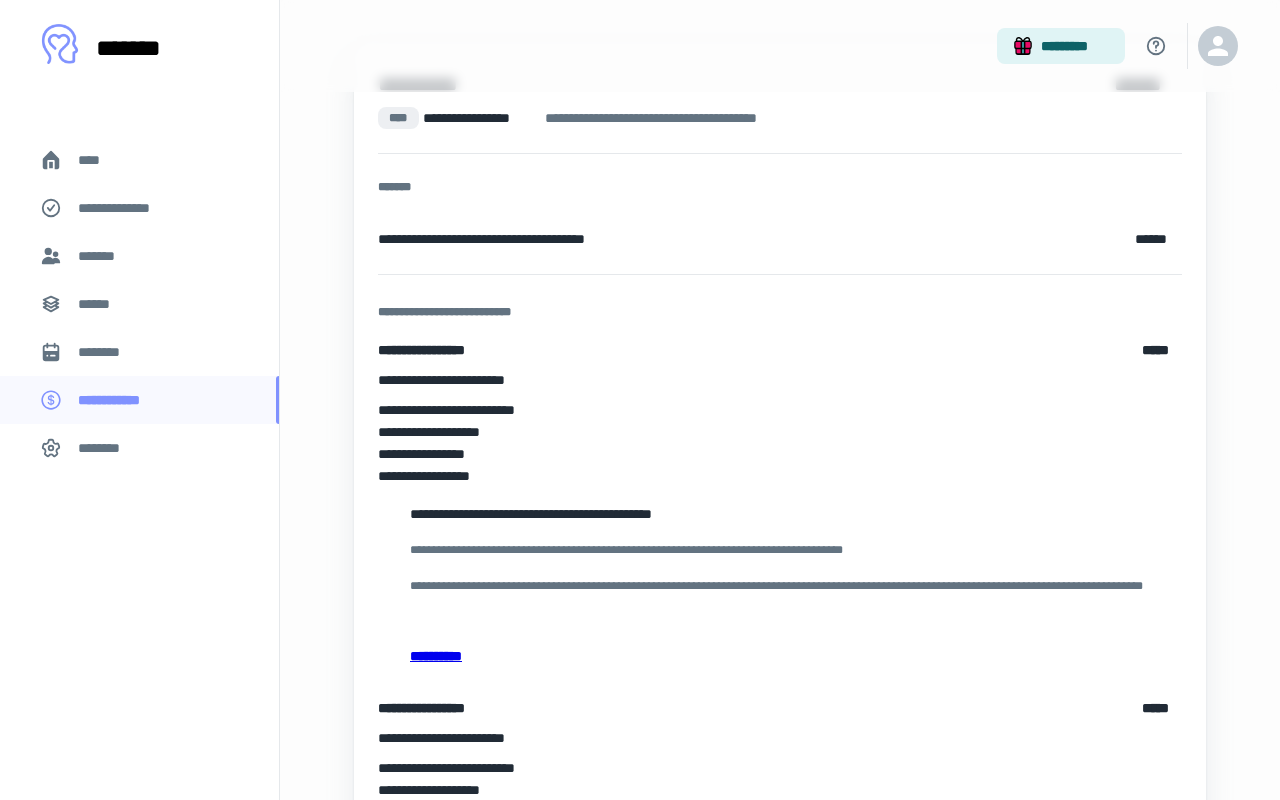 scroll, scrollTop: 217, scrollLeft: 0, axis: vertical 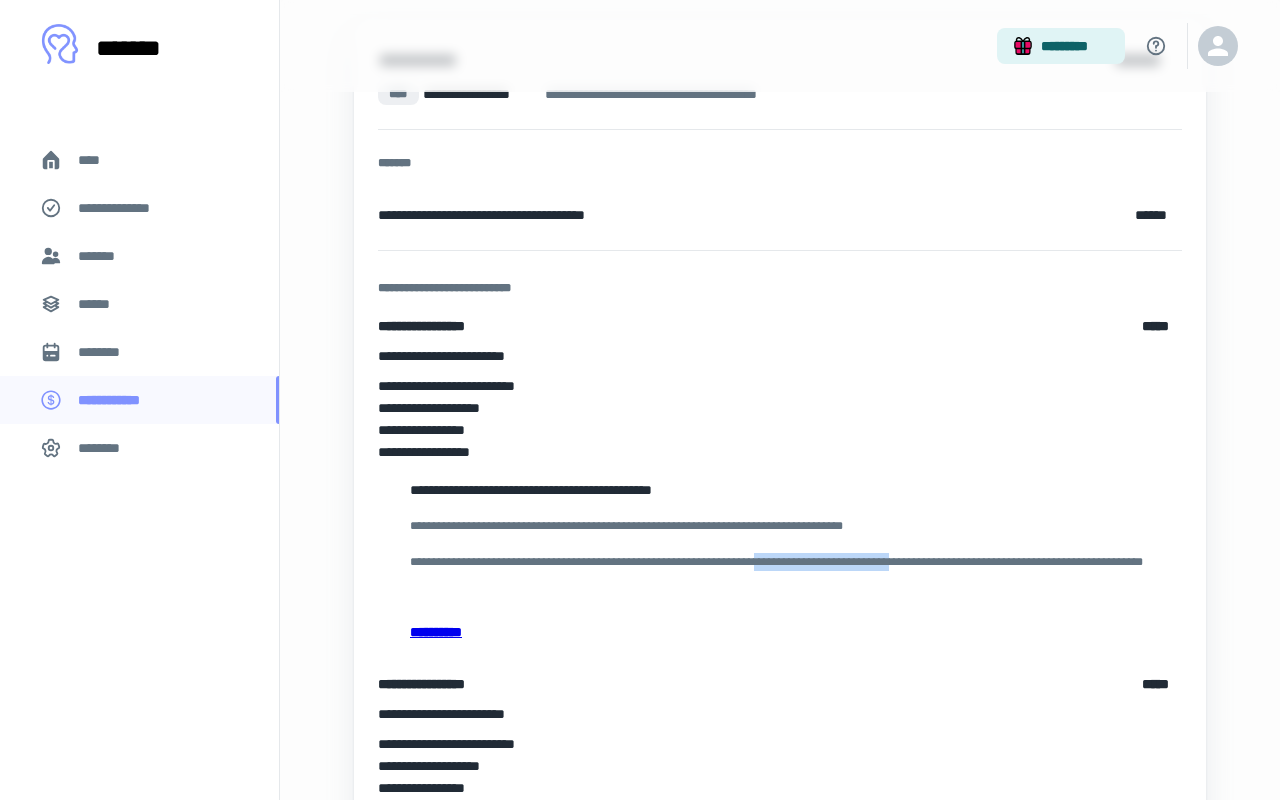 drag, startPoint x: 958, startPoint y: 563, endPoint x: 787, endPoint y: 561, distance: 171.01169 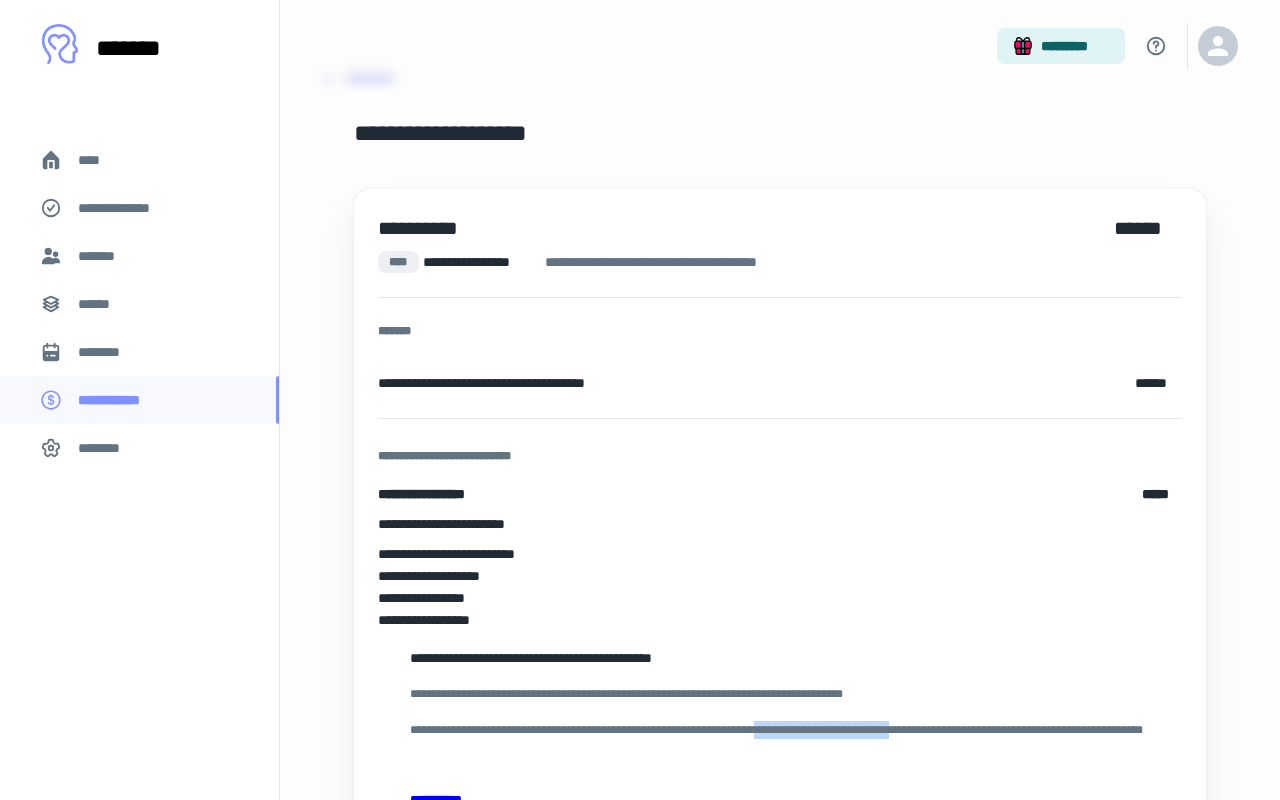 scroll, scrollTop: 0, scrollLeft: 0, axis: both 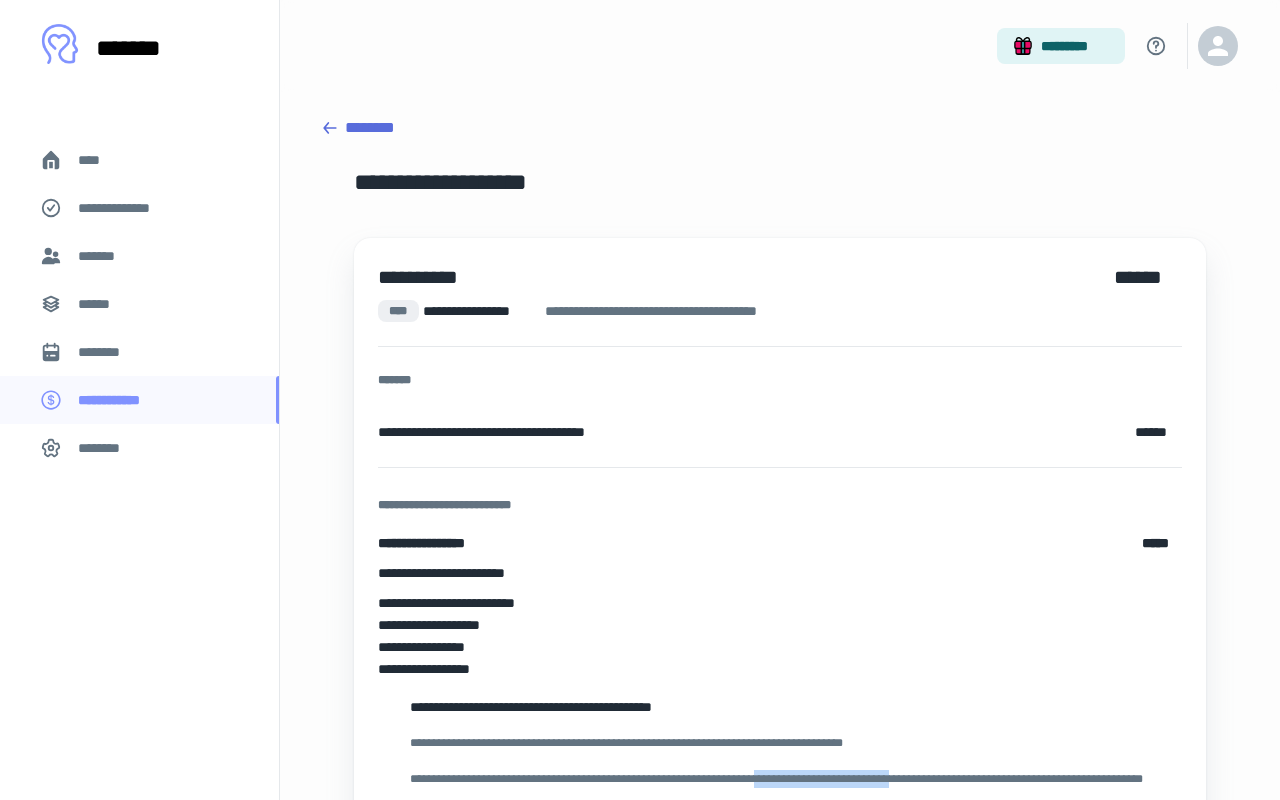 click on "********" at bounding box center [780, 128] 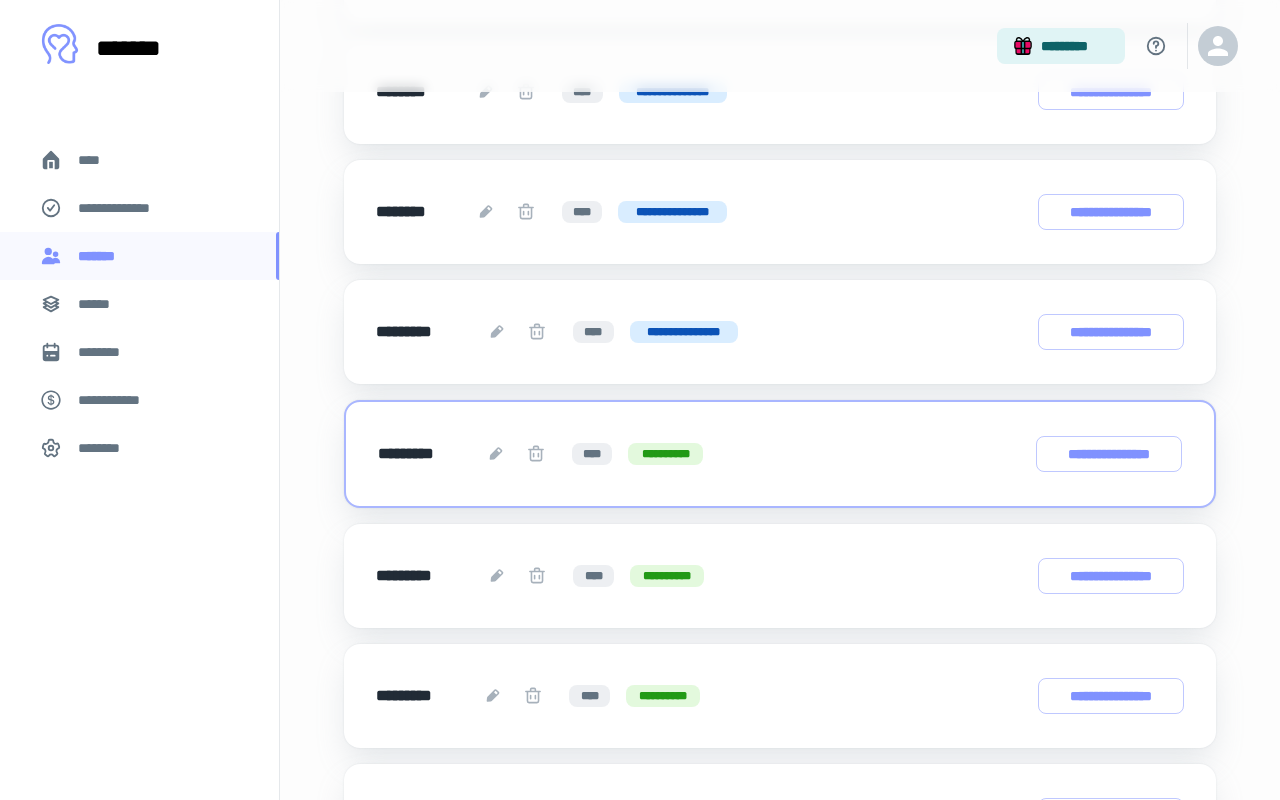 scroll, scrollTop: 1134, scrollLeft: 0, axis: vertical 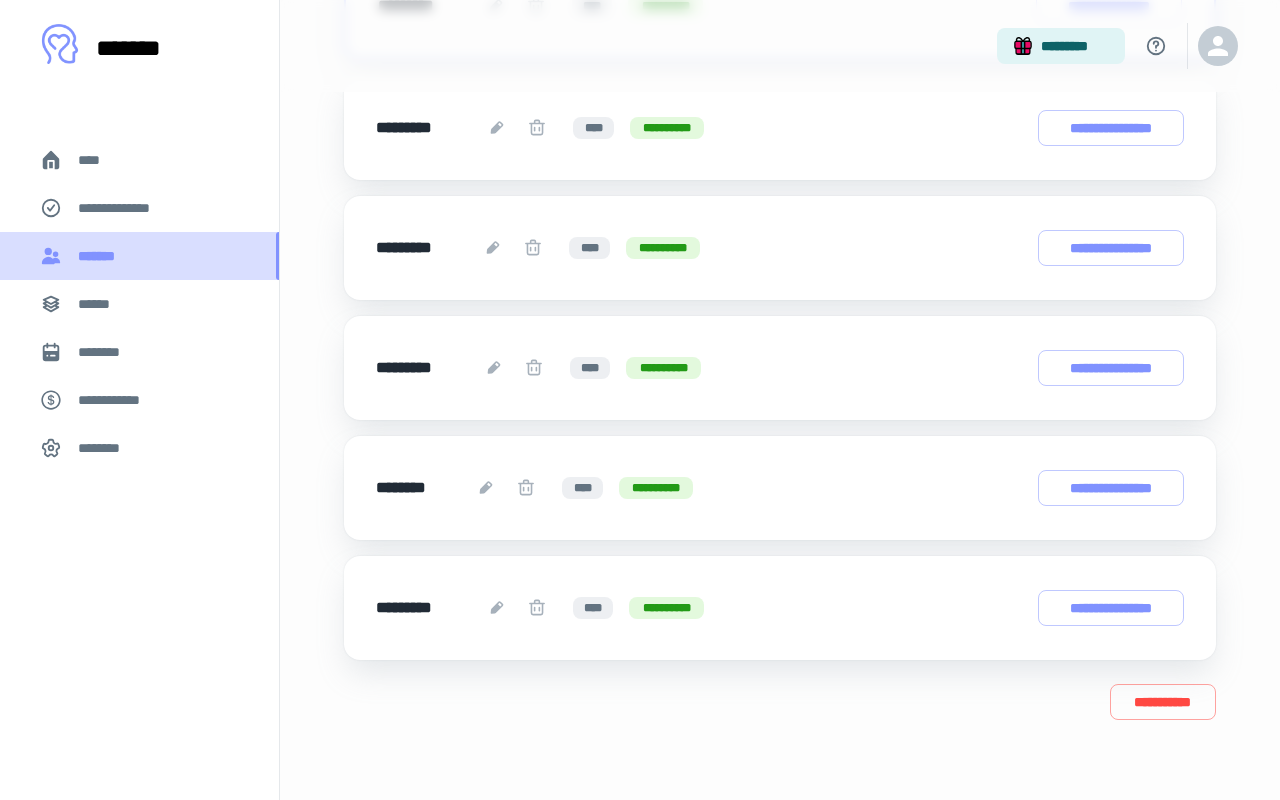 click on "*******" at bounding box center (101, 256) 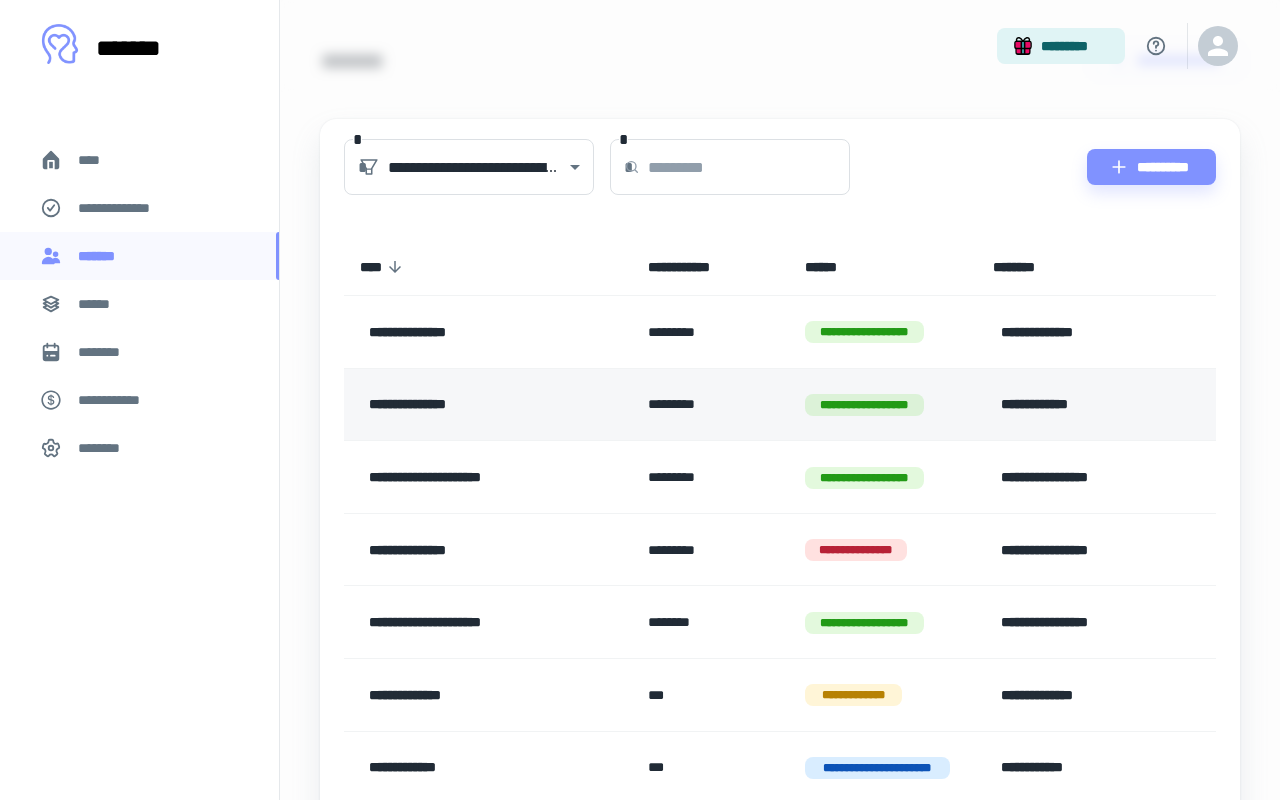 scroll, scrollTop: 74, scrollLeft: 0, axis: vertical 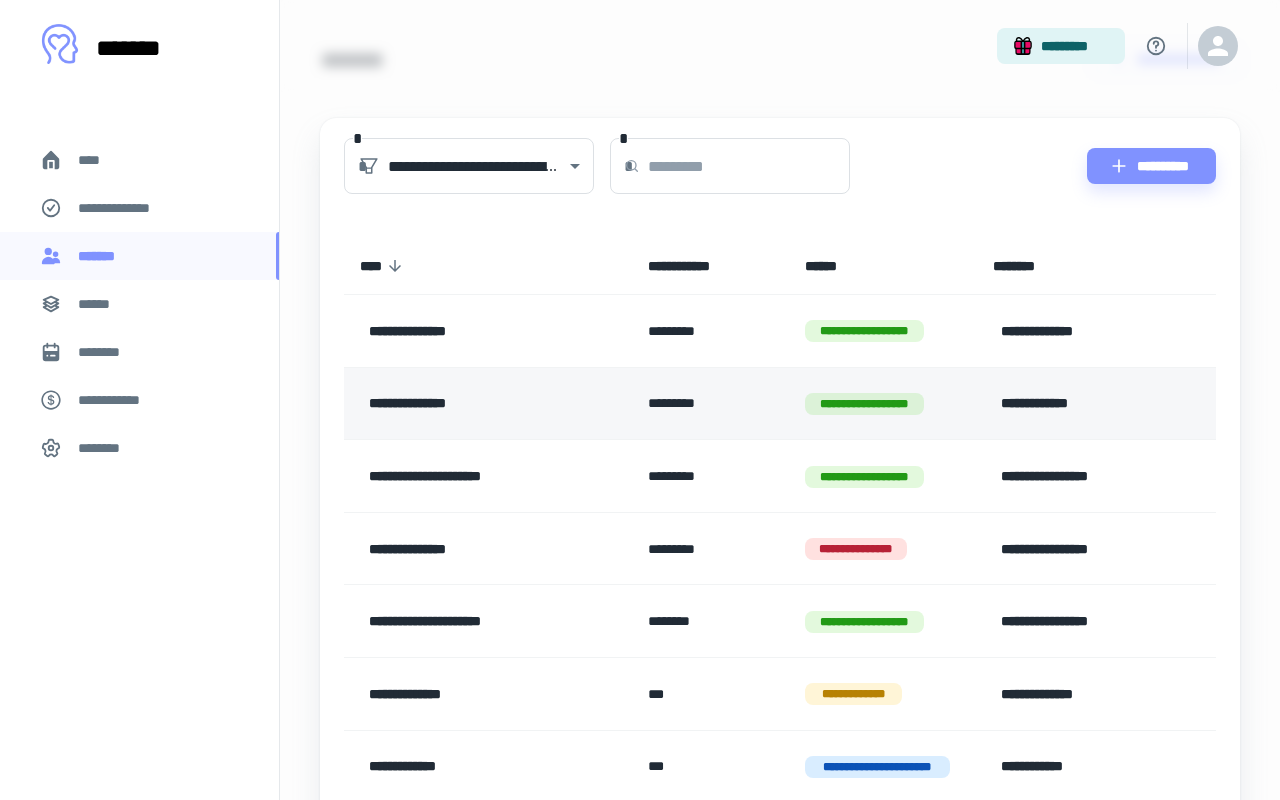 click on "**********" at bounding box center (480, 404) 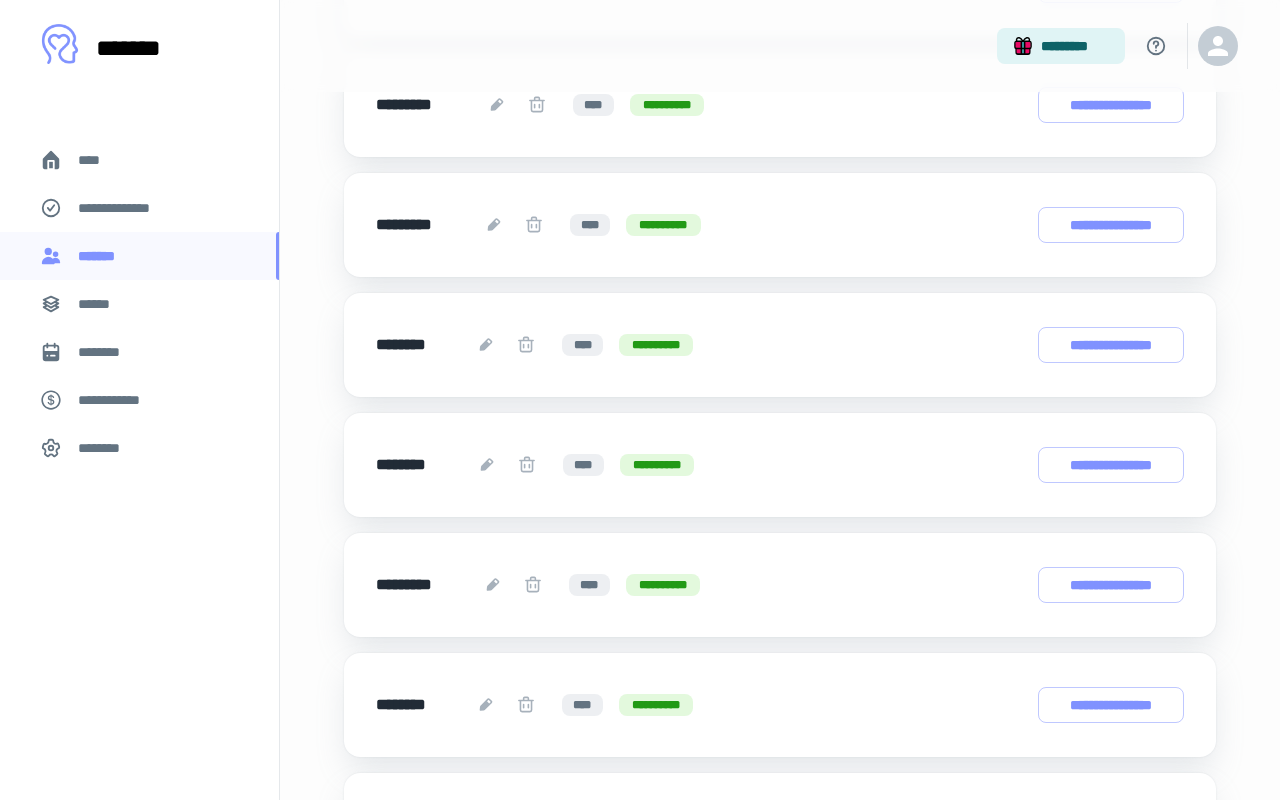 scroll, scrollTop: 0, scrollLeft: 0, axis: both 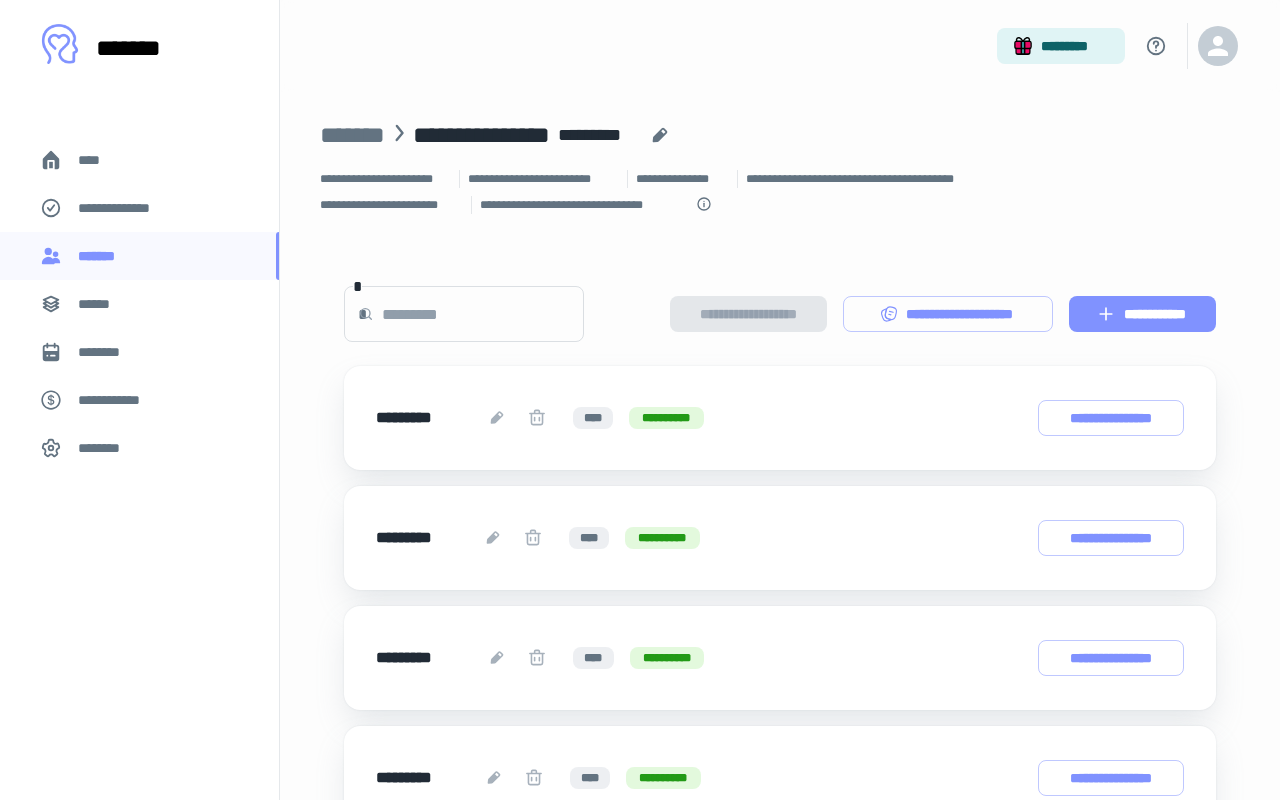 click on "**********" at bounding box center [1142, 314] 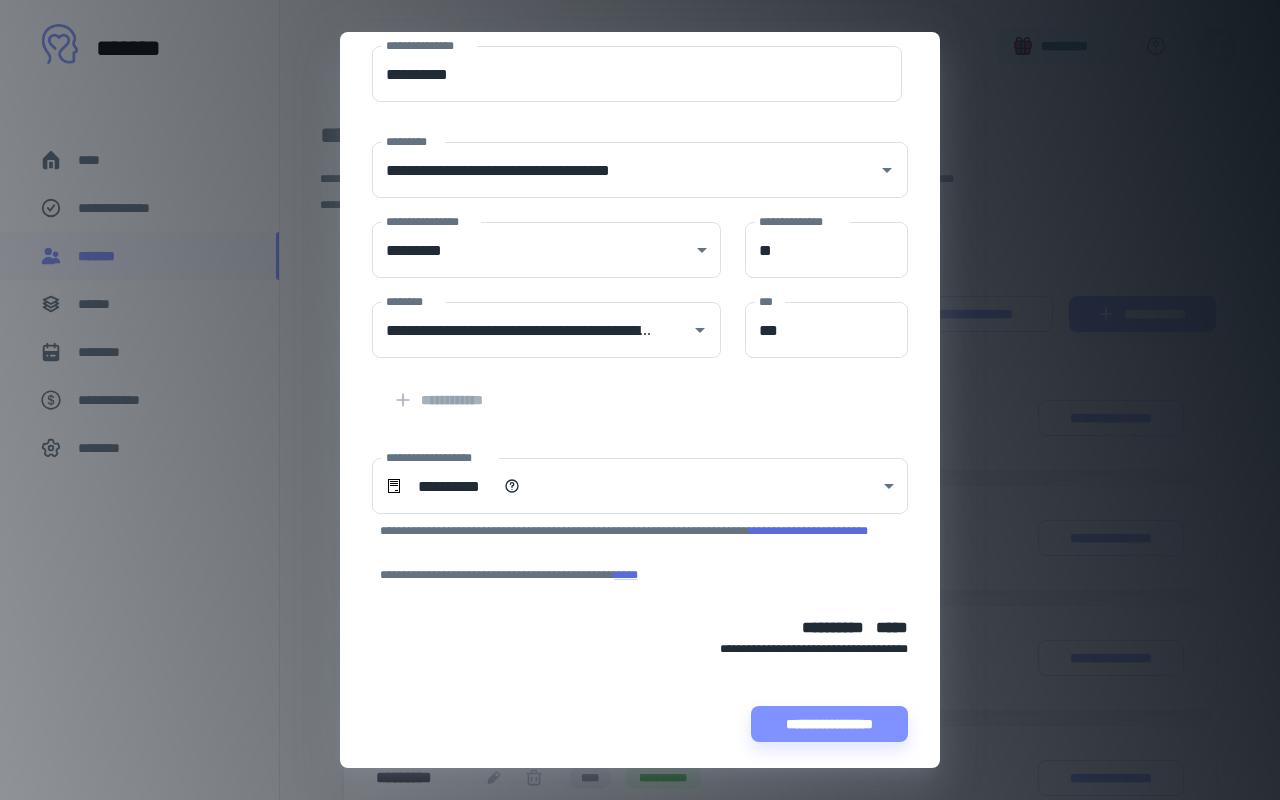 scroll, scrollTop: 168, scrollLeft: 0, axis: vertical 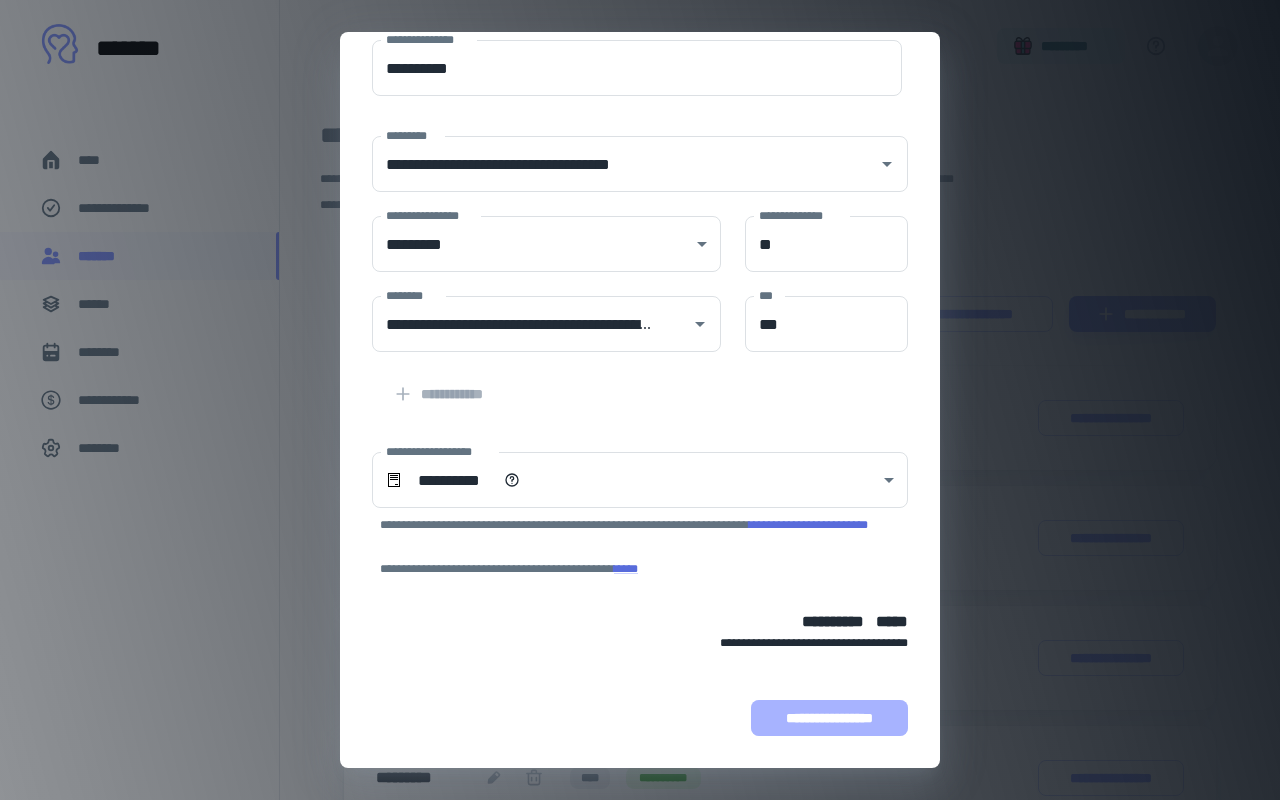 click on "**********" at bounding box center [829, 718] 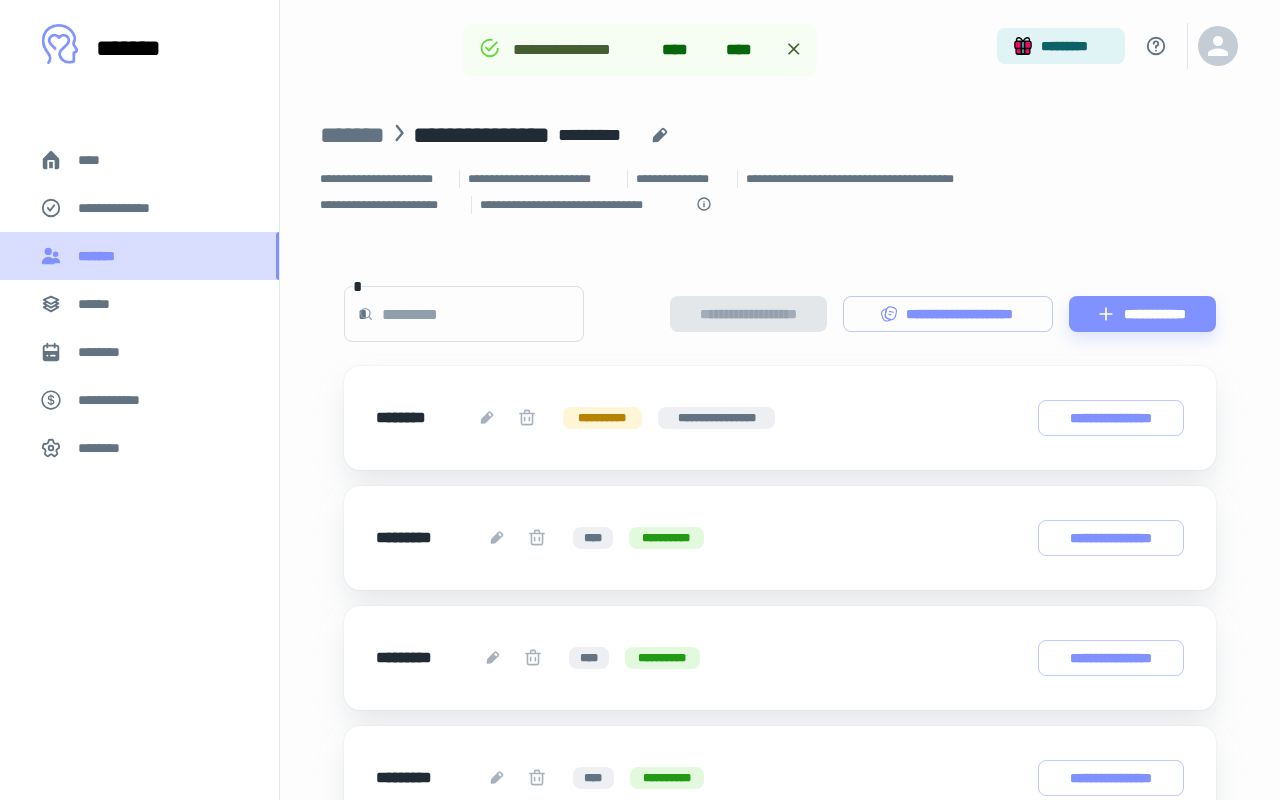 click on "*******" at bounding box center (139, 256) 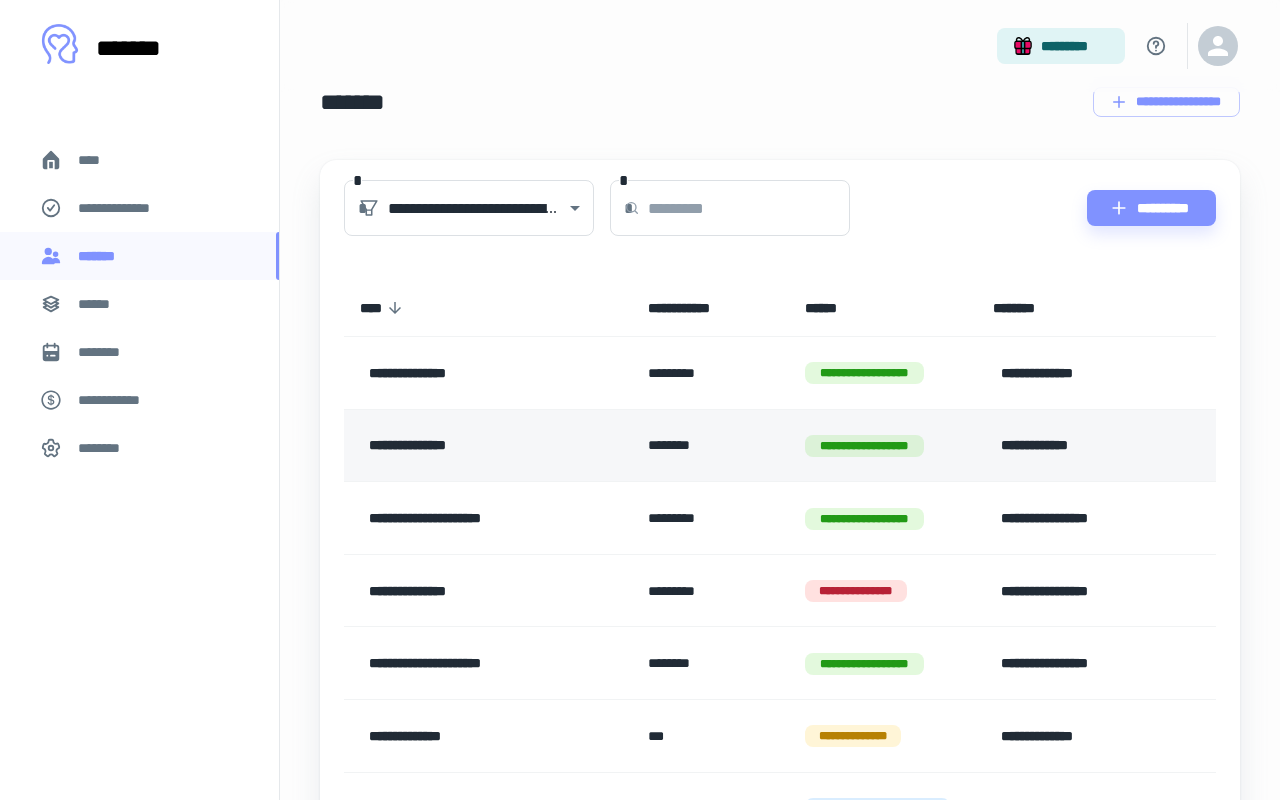 scroll, scrollTop: 42, scrollLeft: 0, axis: vertical 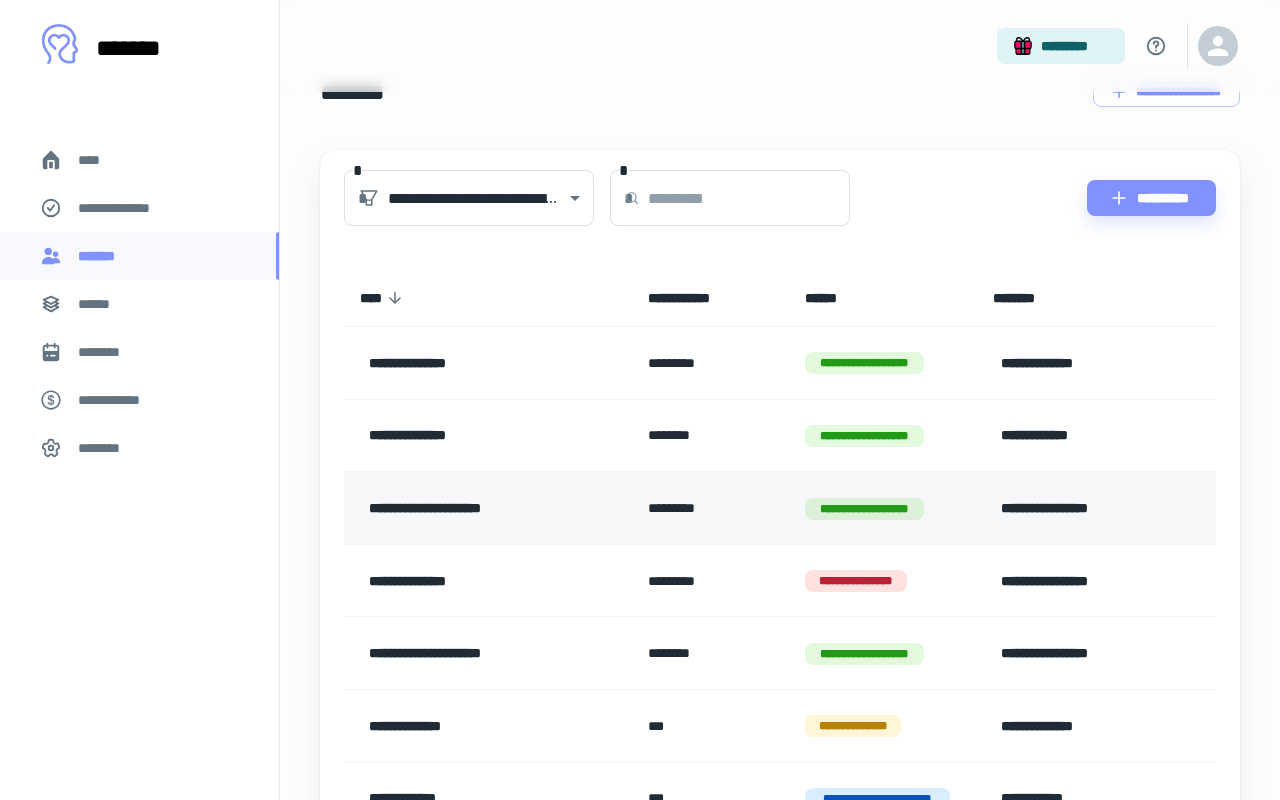click on "**********" at bounding box center [480, 508] 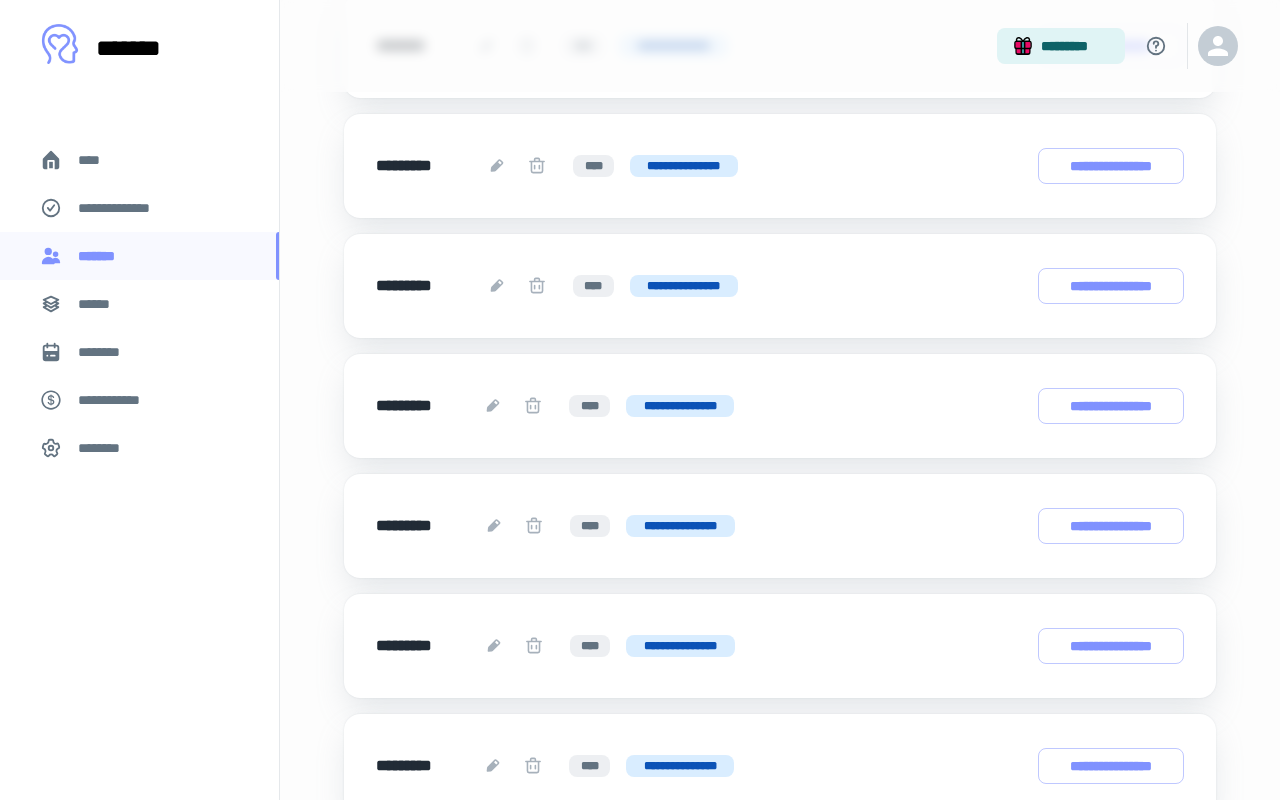 scroll, scrollTop: 0, scrollLeft: 0, axis: both 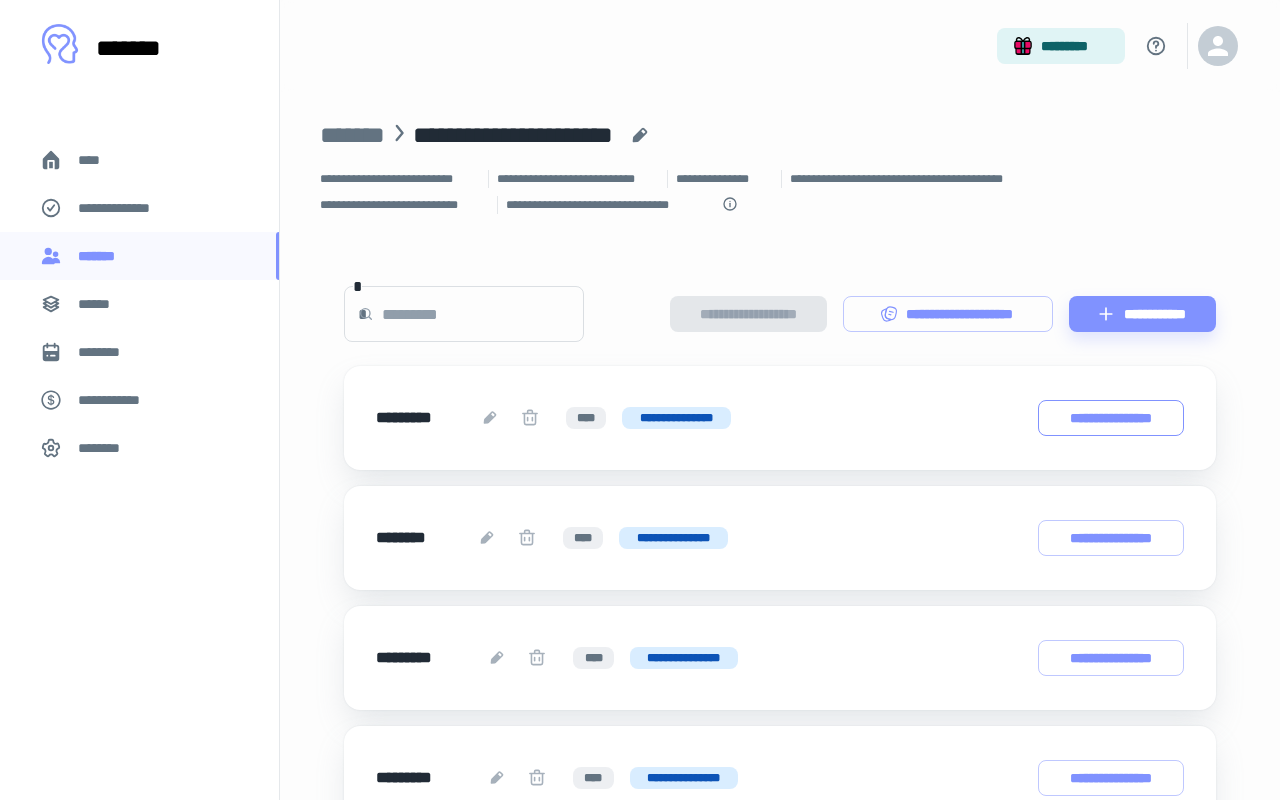 click on "**********" at bounding box center [1111, 418] 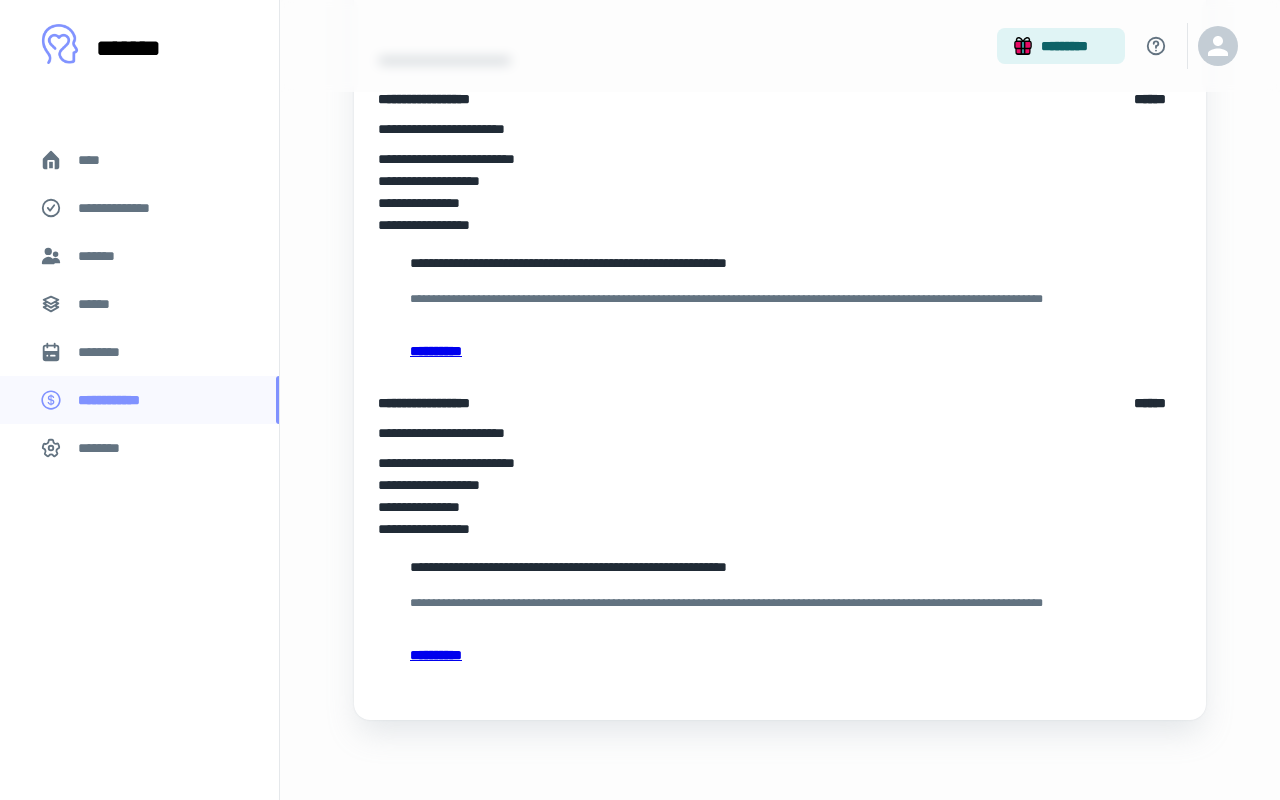scroll, scrollTop: 0, scrollLeft: 0, axis: both 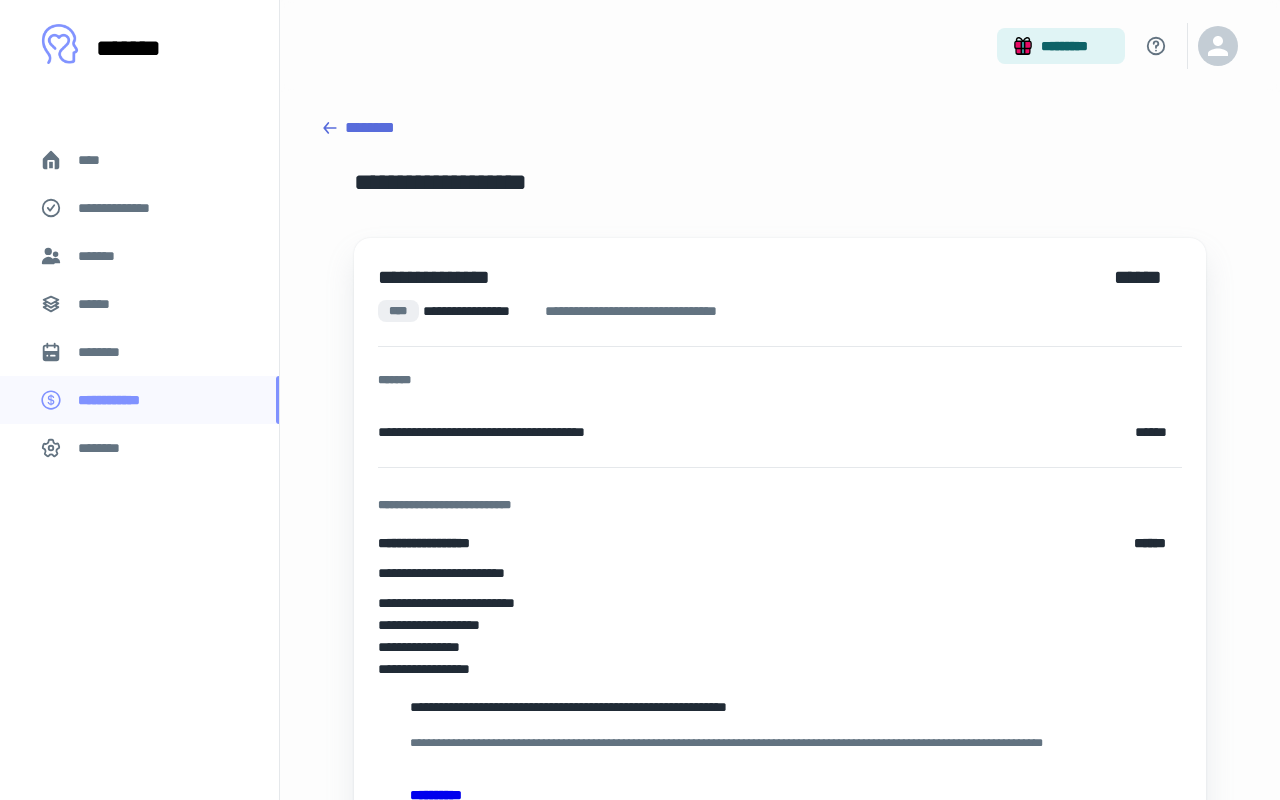 click on "********" at bounding box center (780, 128) 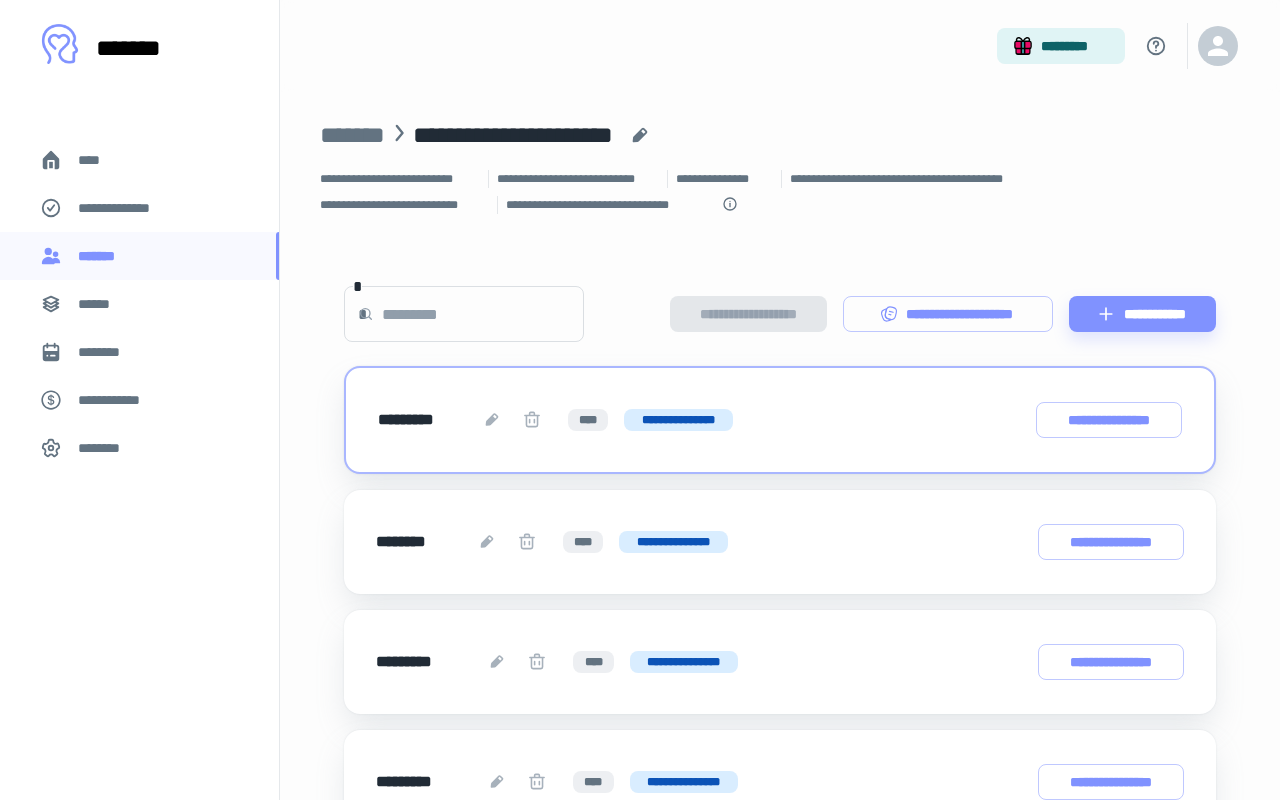 scroll, scrollTop: 16, scrollLeft: 0, axis: vertical 